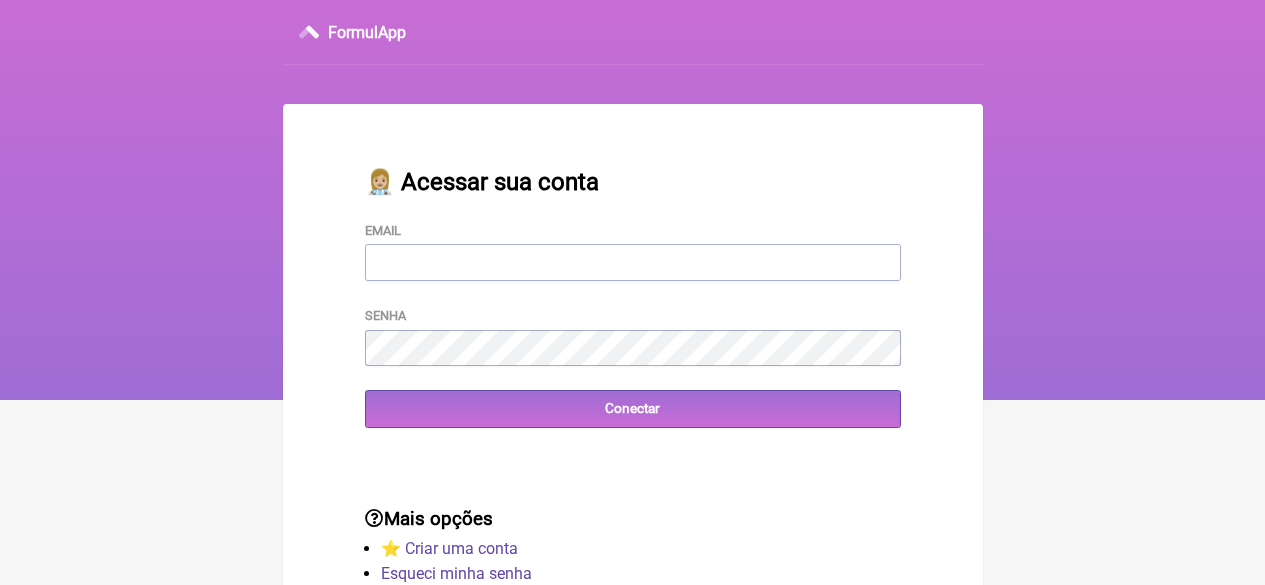 scroll, scrollTop: 0, scrollLeft: 0, axis: both 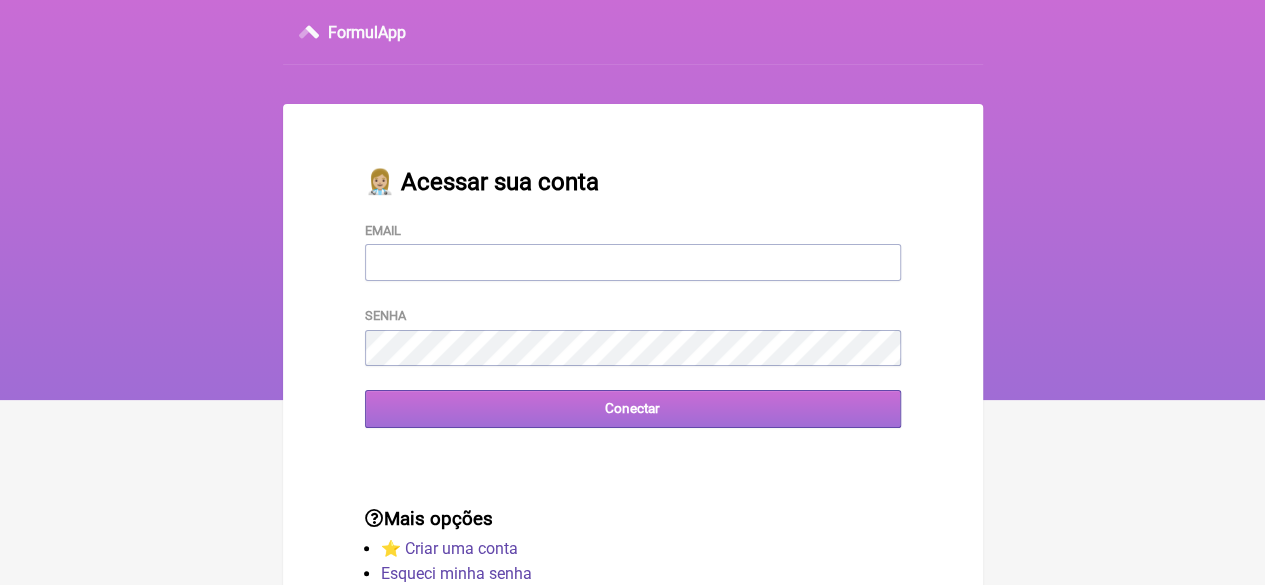 type on "[EMAIL]" 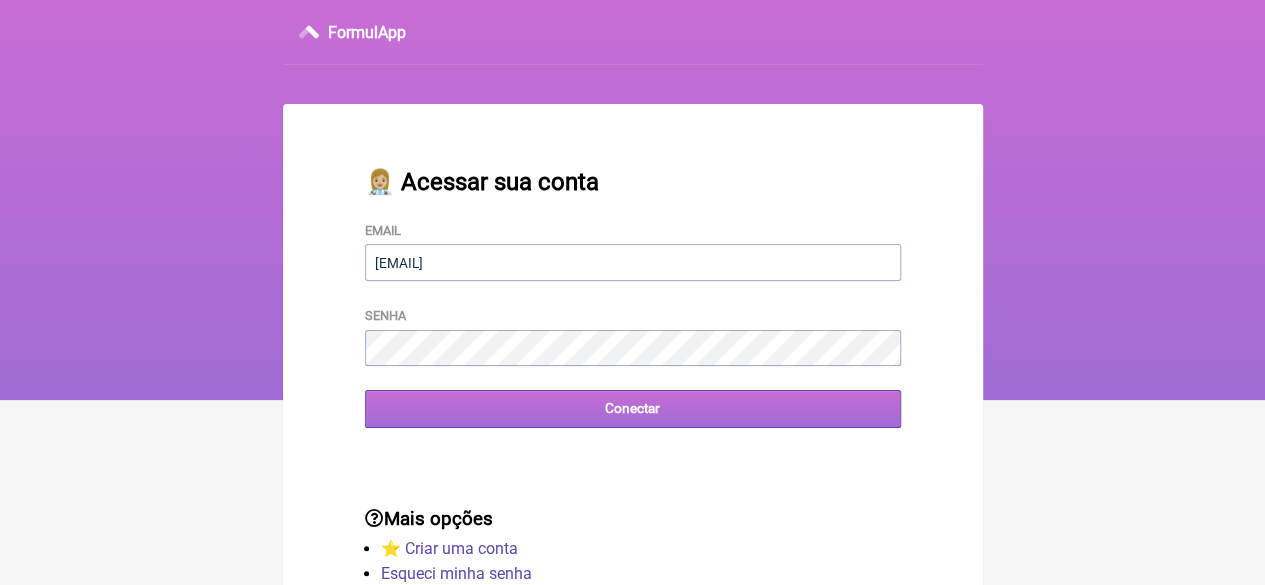 click on "Conectar" at bounding box center (633, 408) 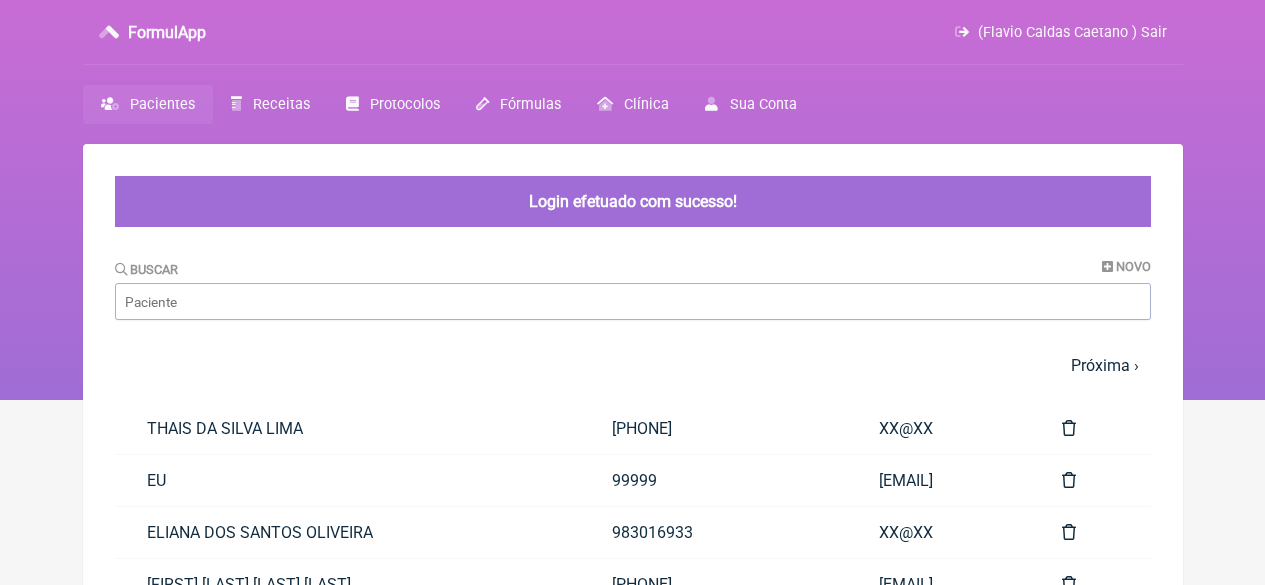 scroll, scrollTop: 0, scrollLeft: 0, axis: both 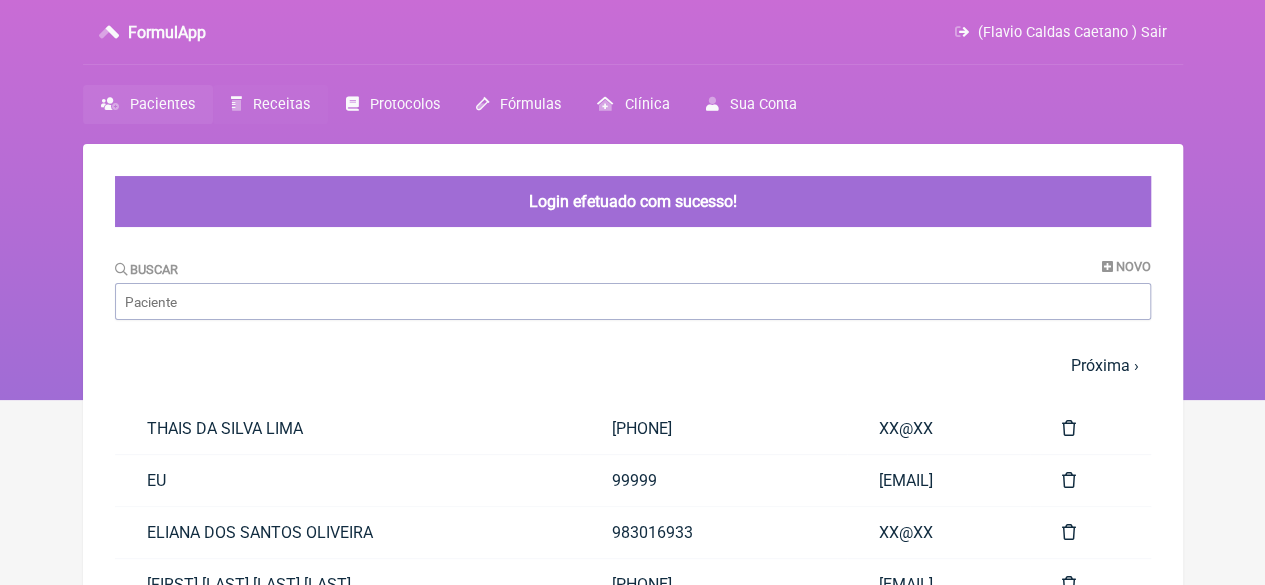 click on "Receitas" at bounding box center [281, 104] 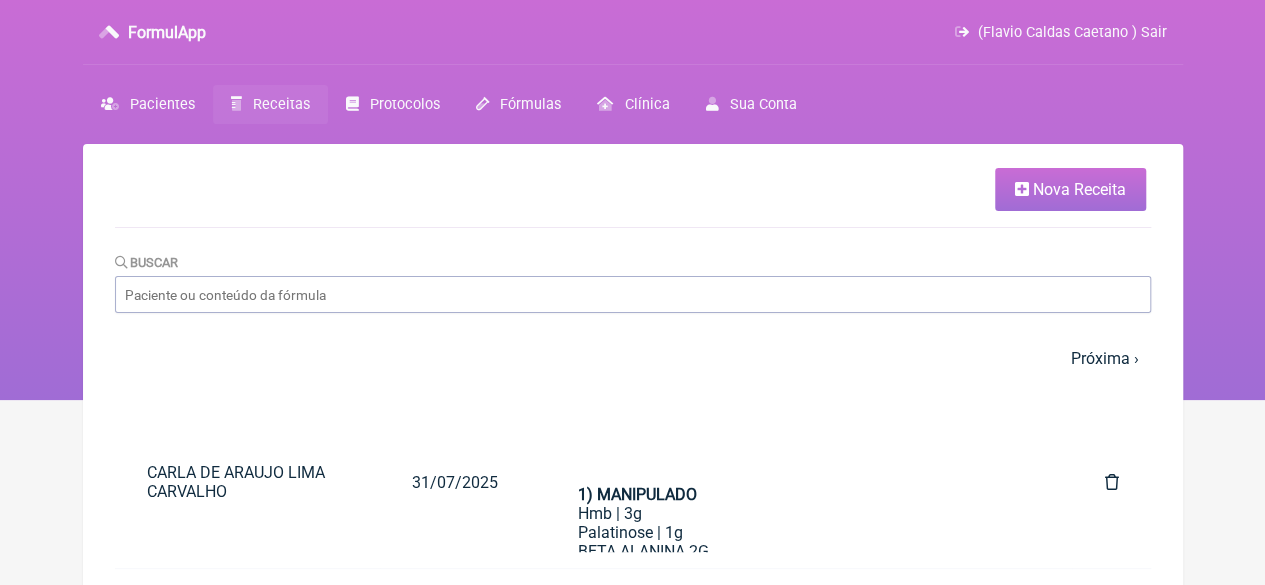 drag, startPoint x: 1024, startPoint y: 195, endPoint x: 946, endPoint y: 251, distance: 96.02083 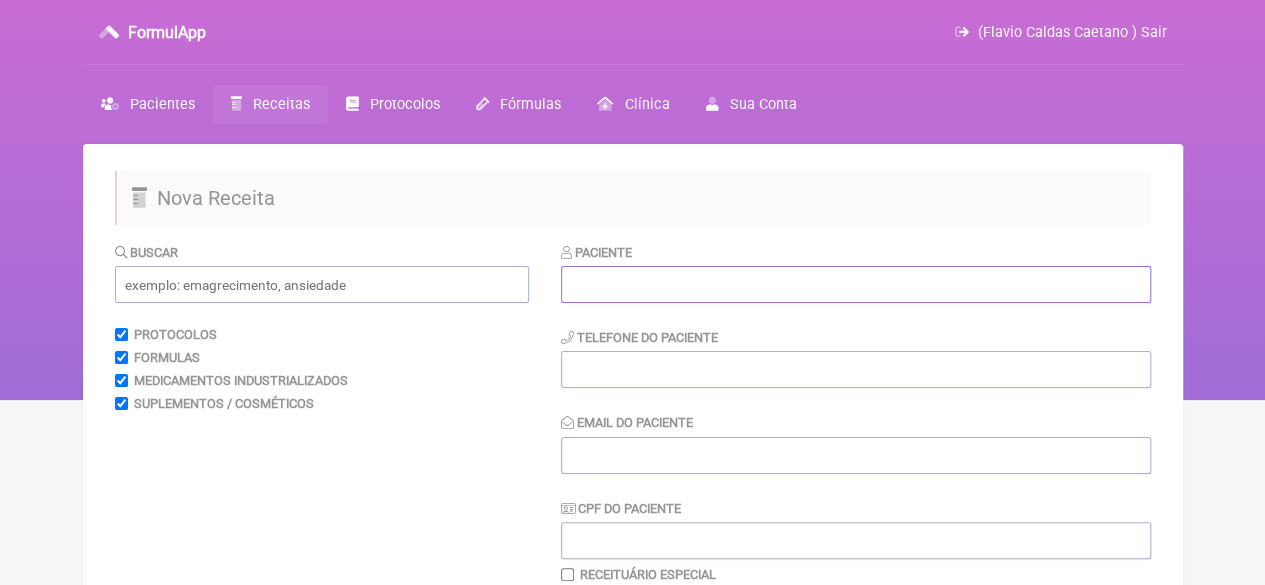 click at bounding box center [856, 284] 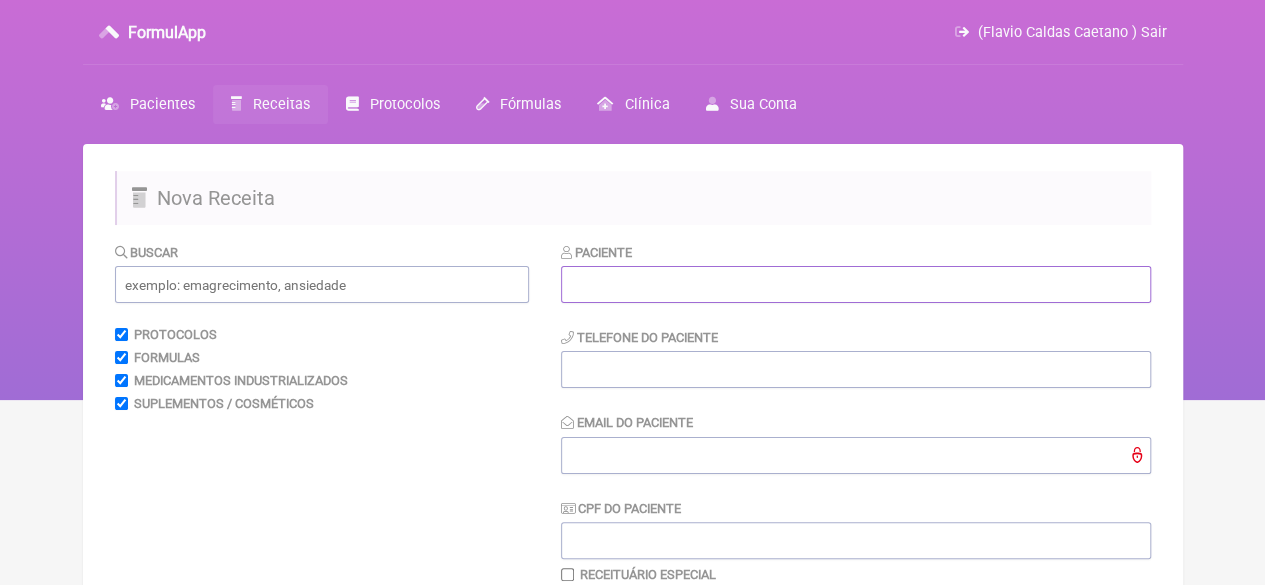 paste on "BRUNO HENRIQUE DE ANDRADE" 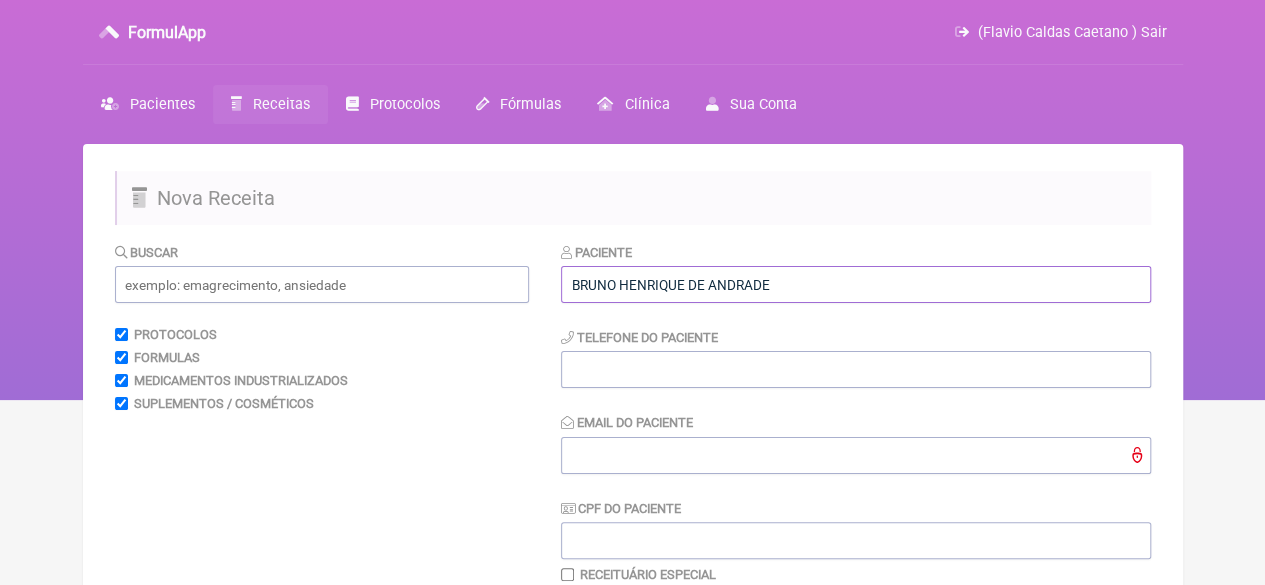 type on "BRUNO HENRIQUE DE ANDRADE" 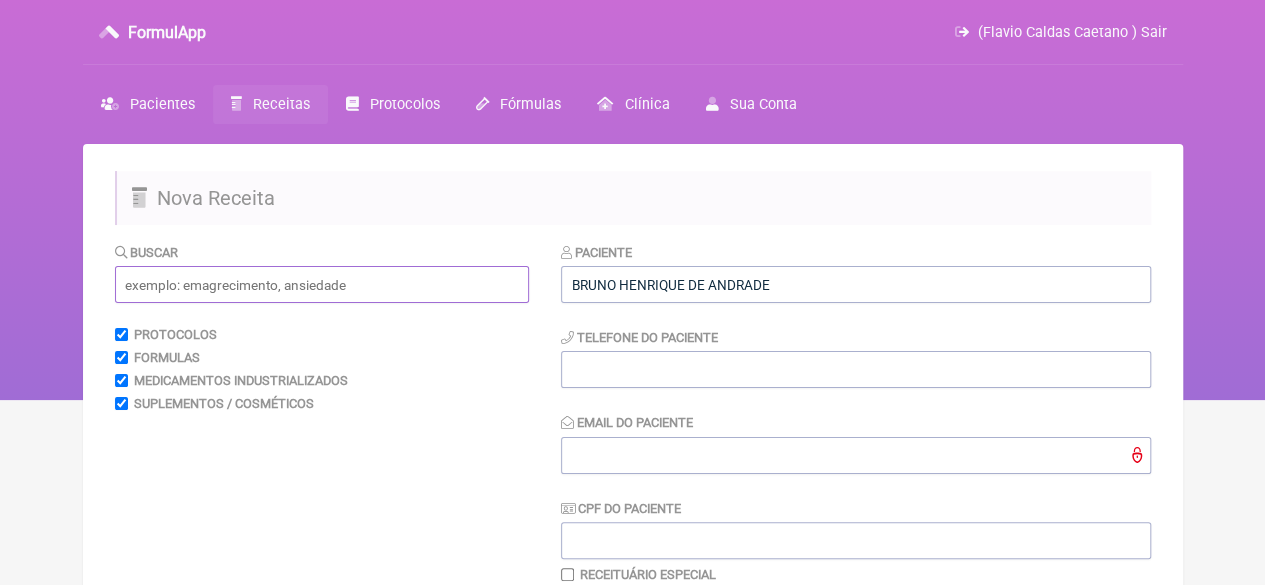 click at bounding box center [322, 284] 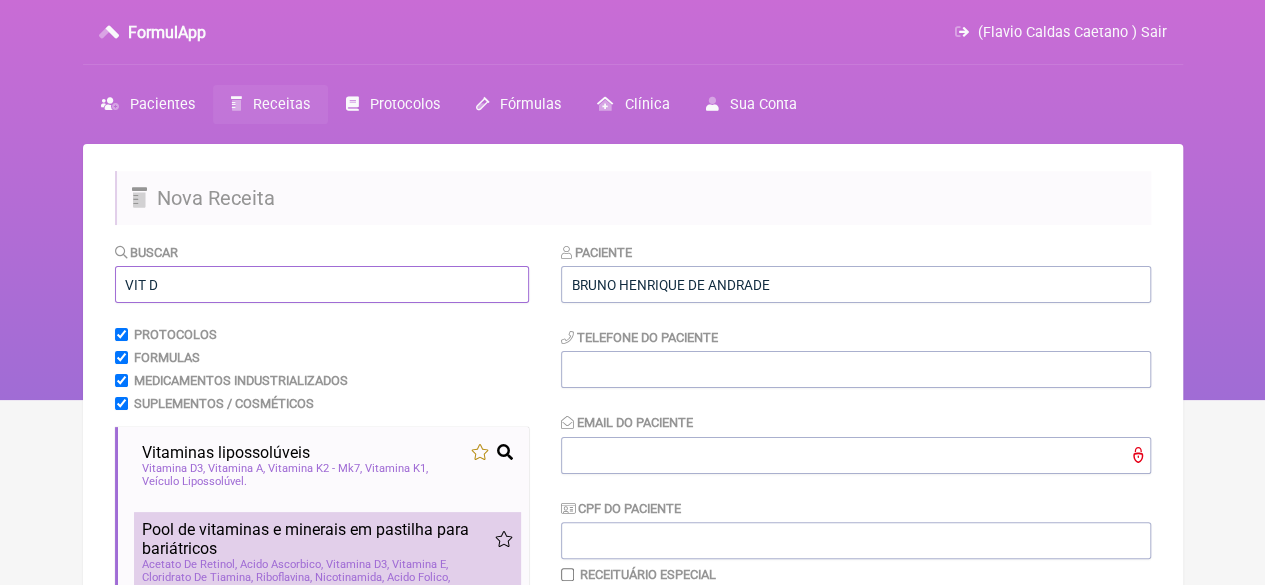 scroll, scrollTop: 300, scrollLeft: 0, axis: vertical 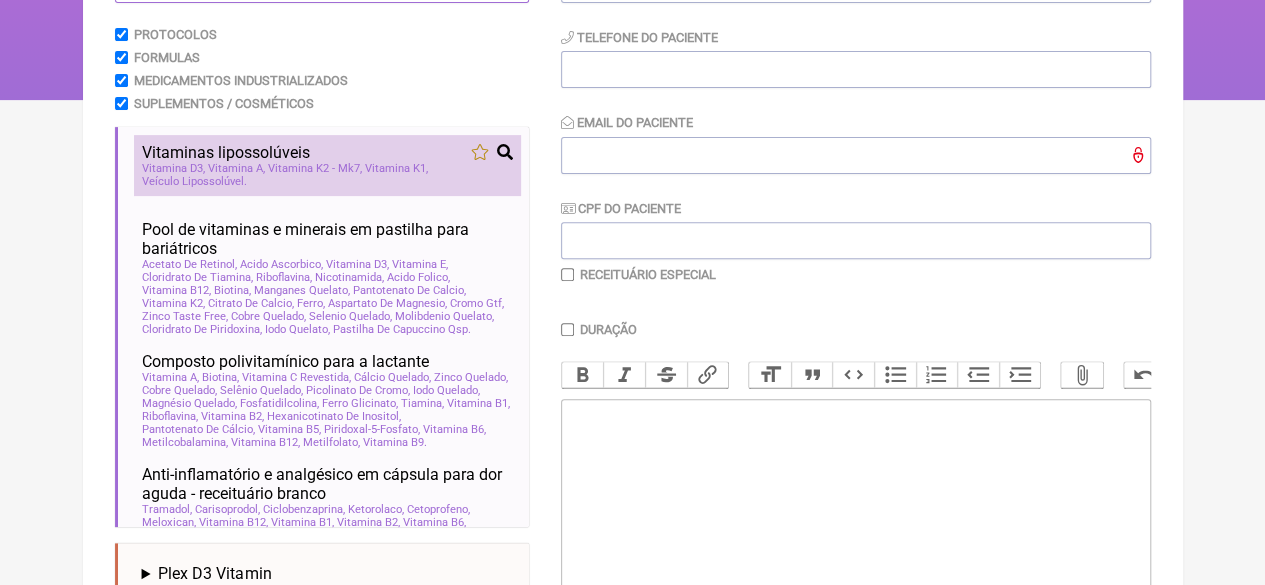 type on "VIT D" 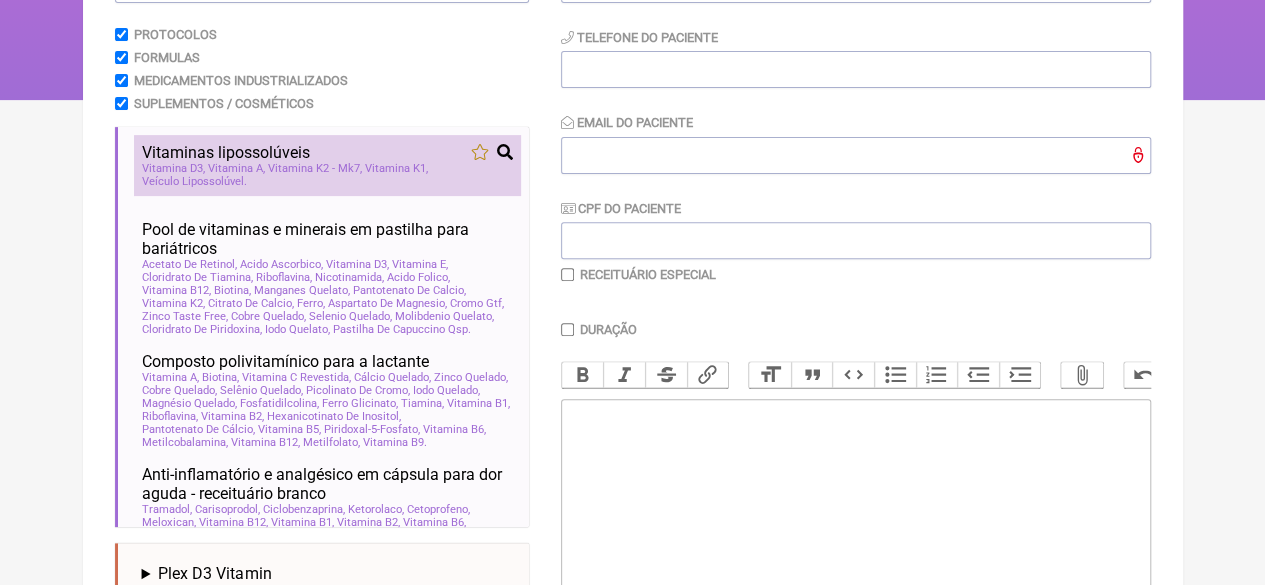 click on "Vitaminas lipossolúveis" at bounding box center [226, 152] 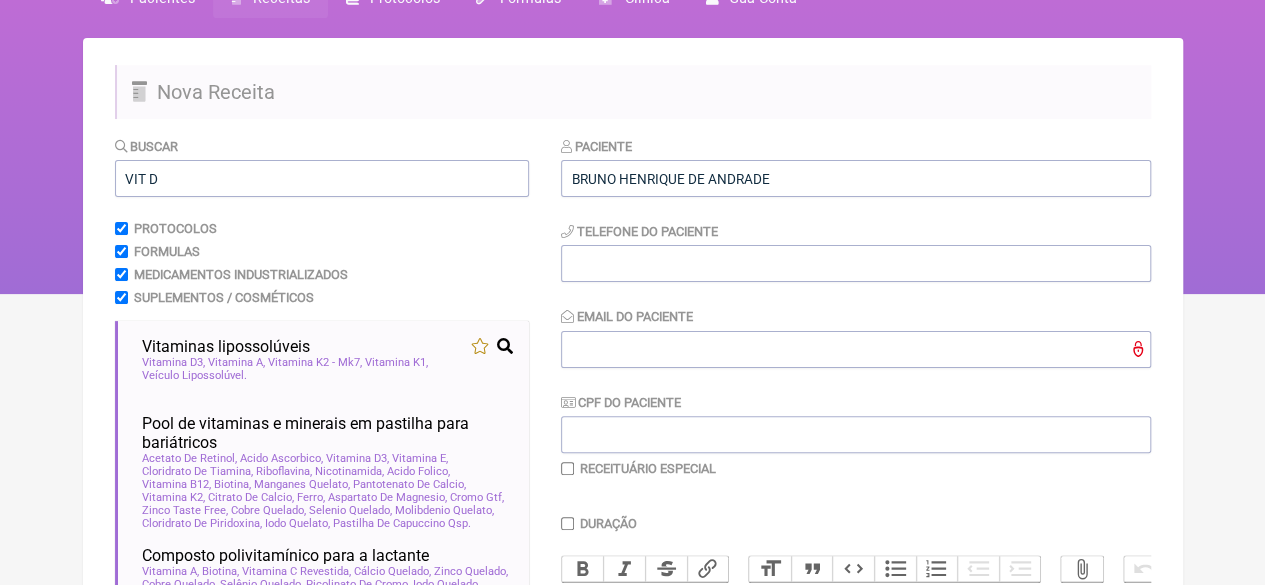 scroll, scrollTop: 100, scrollLeft: 0, axis: vertical 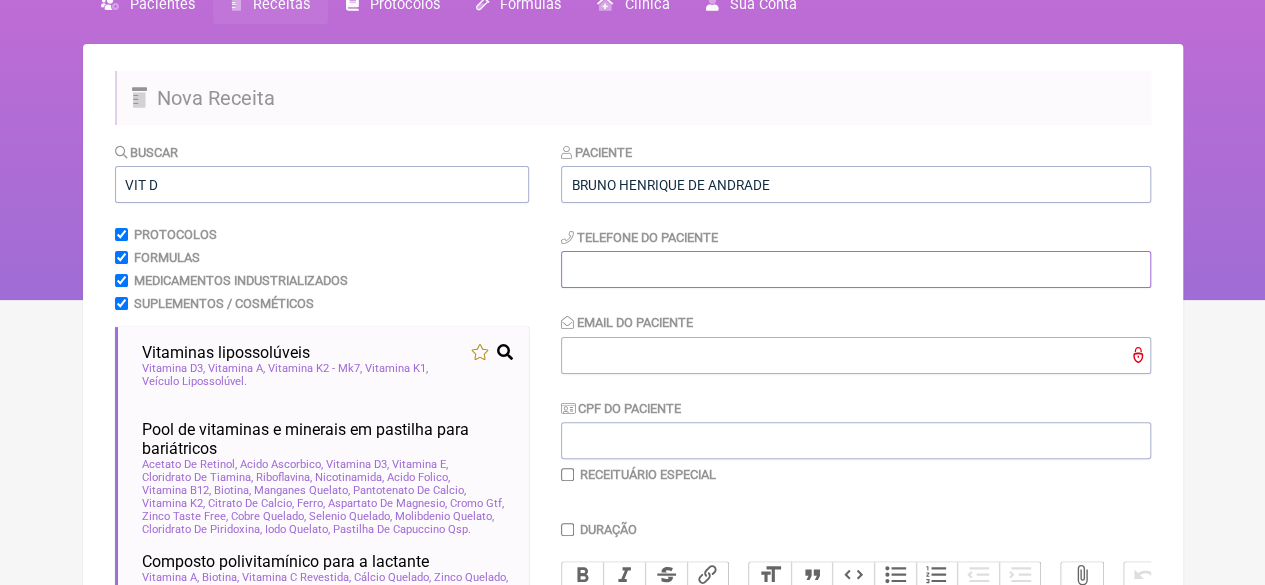 click at bounding box center [856, 269] 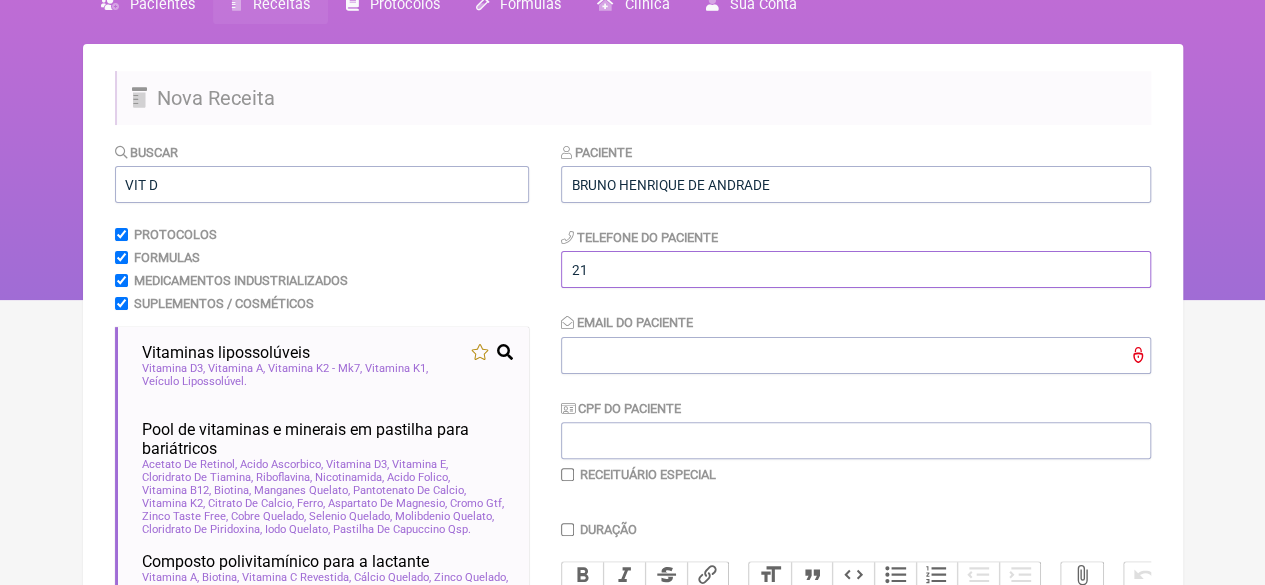type on "21" 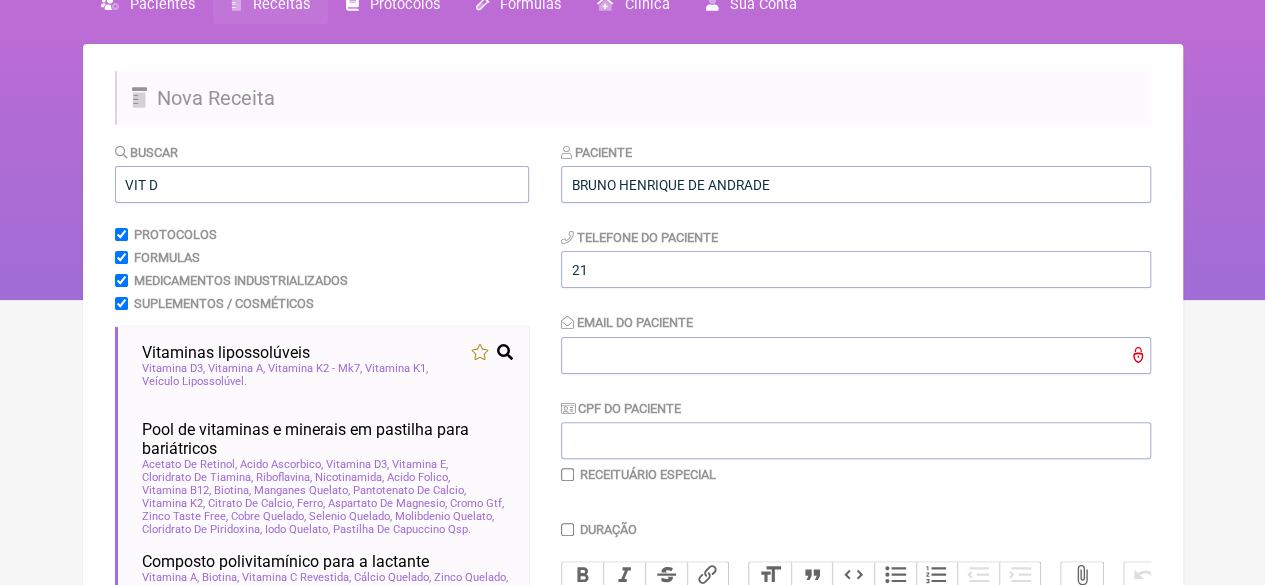 click on "Email do Paciente" at bounding box center [856, 355] 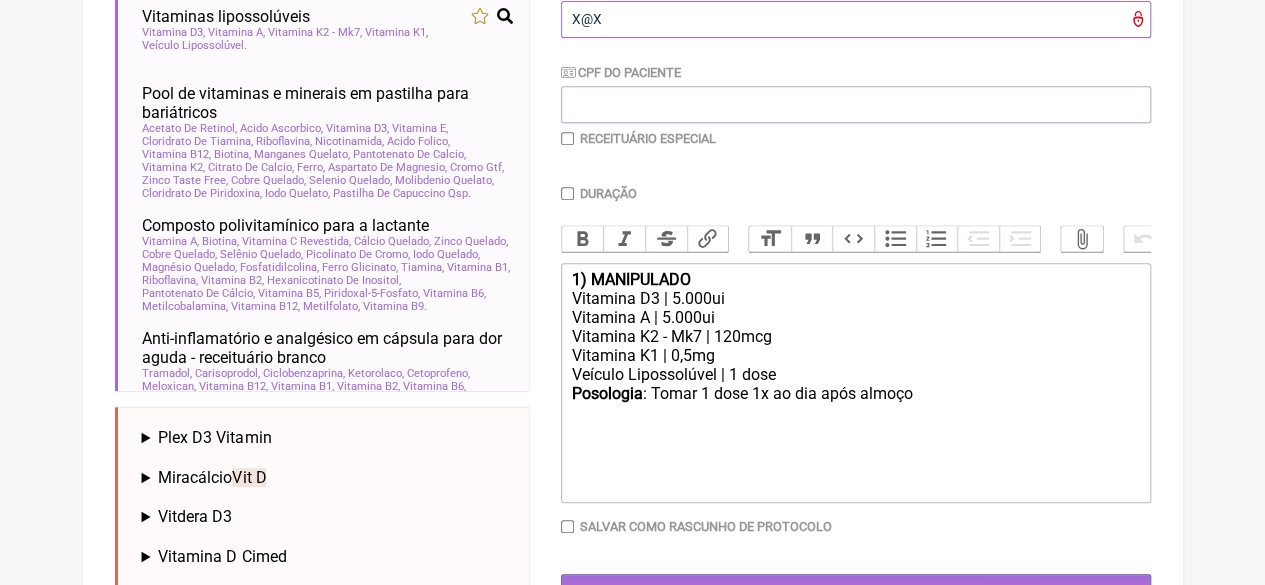 scroll, scrollTop: 500, scrollLeft: 0, axis: vertical 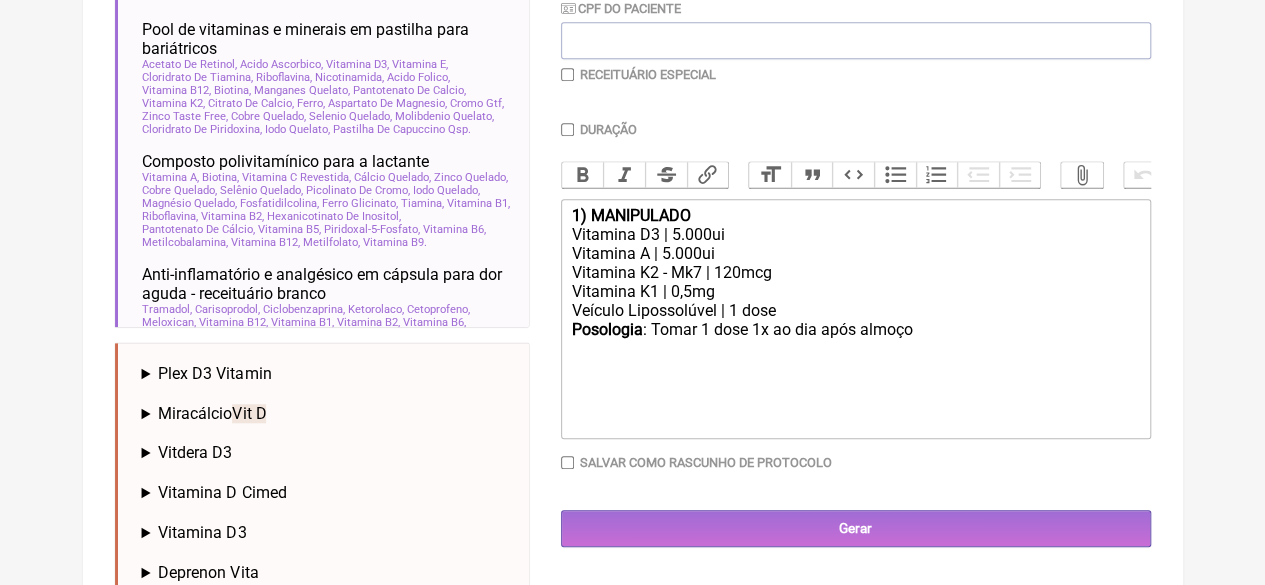 type on "X@X" 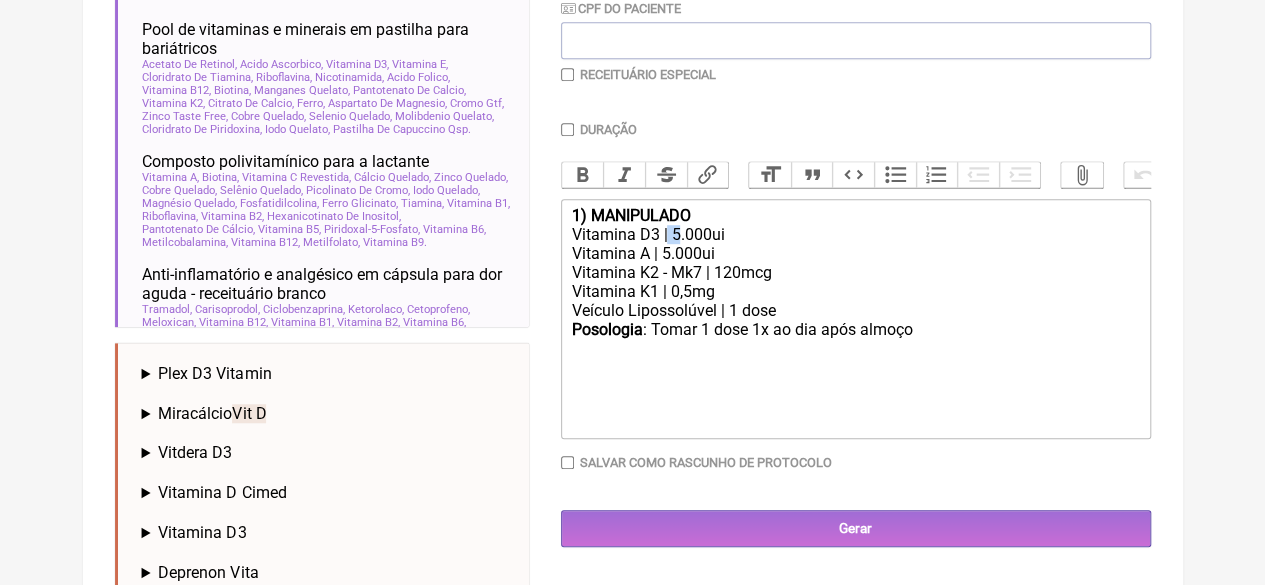 click on "Vitamina D3 | 5.000ui" 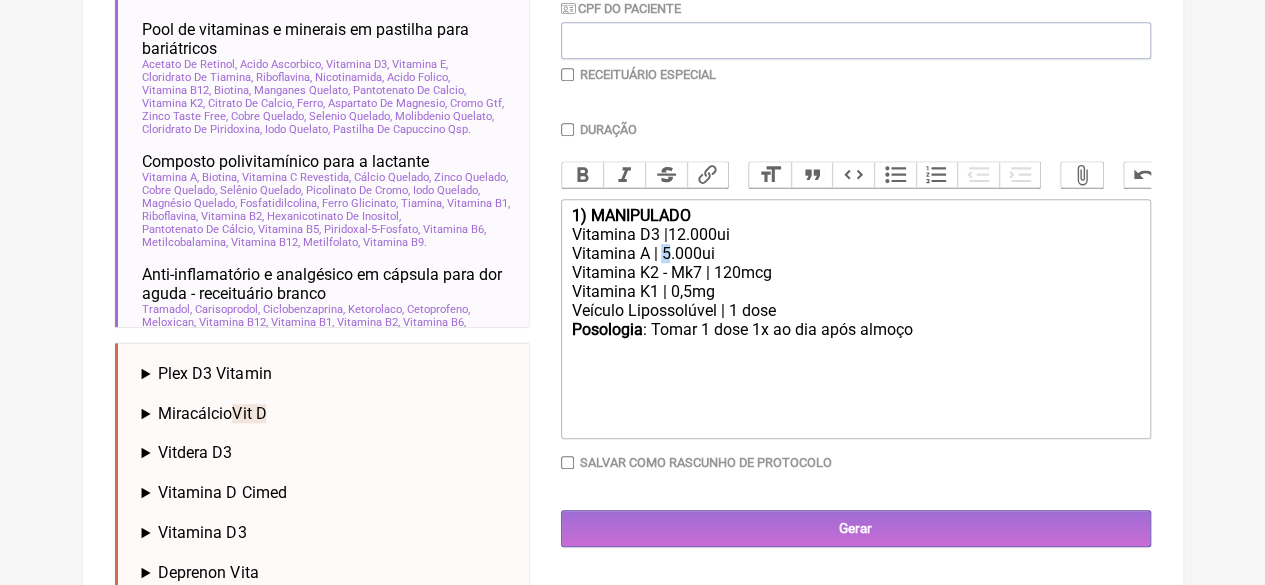 click on "Vitamina A | 5.000ui" 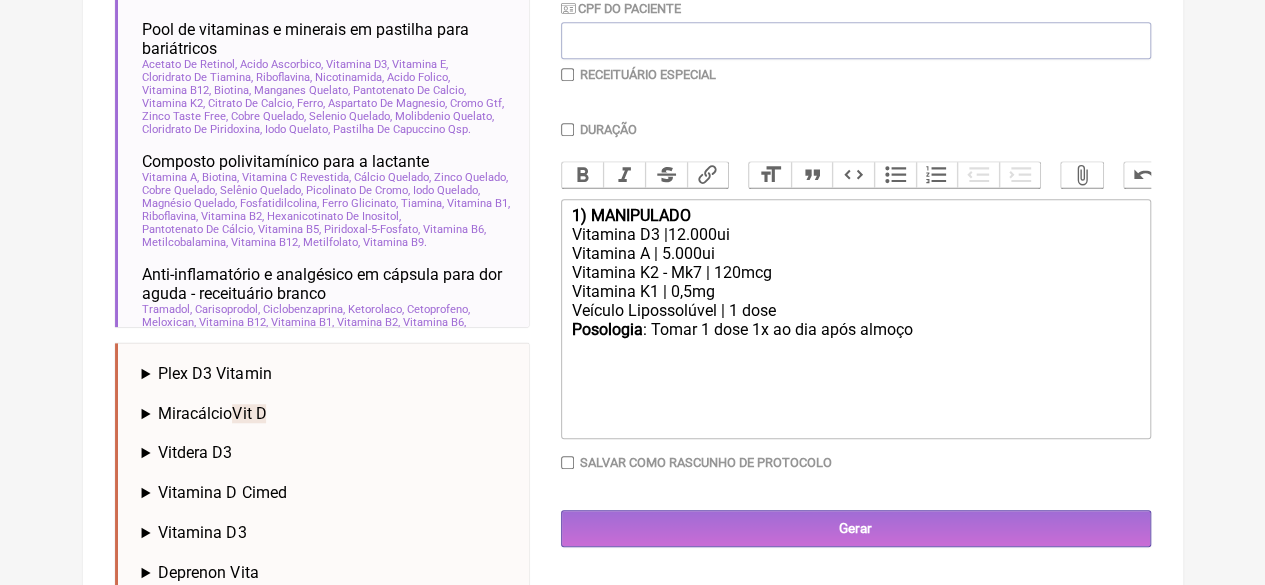 type on "<div><strong>1) MANIPULADO</strong></div><div>Vitamina D3 |12.000ui</div><div>Vitamina A | 1.000ui</div><div>Vitamina K2 - Mk7 | 120mcg</div><div>Vitamina K1 | 0,5mg</div><div>Veículo Lipossolúvel | 1 dose</div><div><strong>Posologia</strong>: Tomar 1 dose 1x ao dia após almoço ㅤ<br><br></div>" 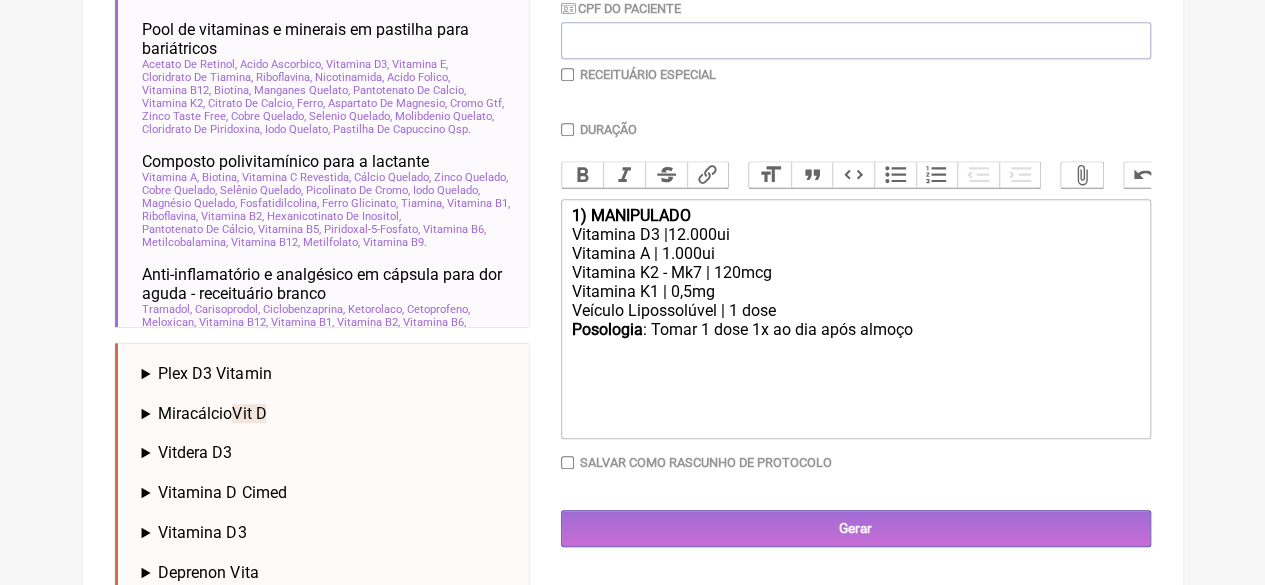 click on "Duração" at bounding box center [567, 129] 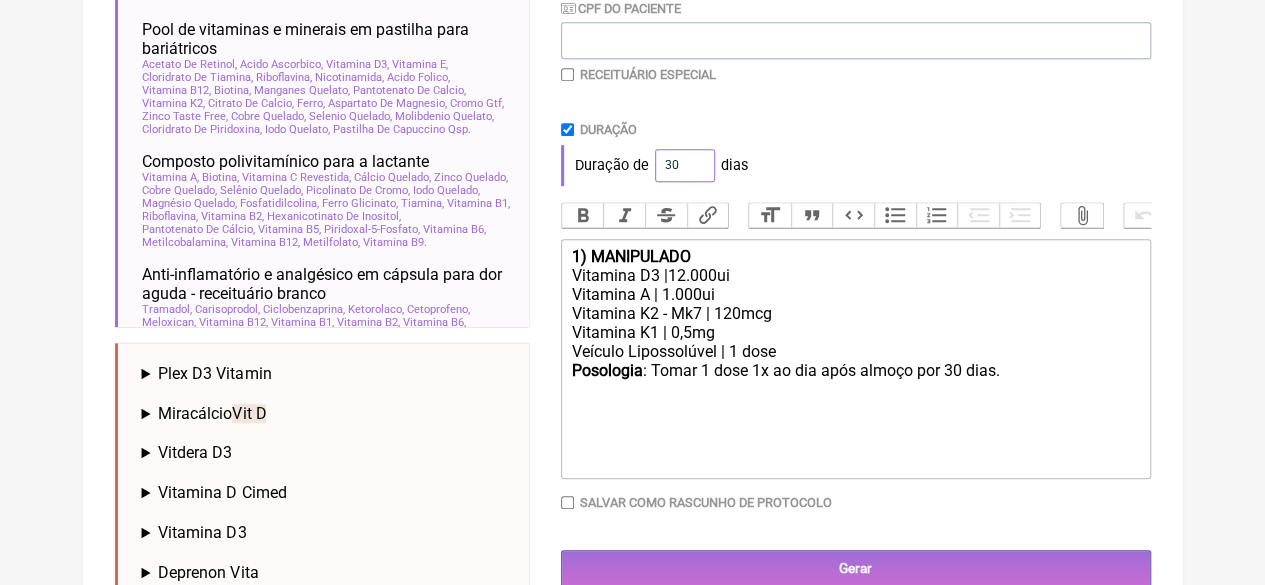 drag, startPoint x: 679, startPoint y: 165, endPoint x: 640, endPoint y: 167, distance: 39.051247 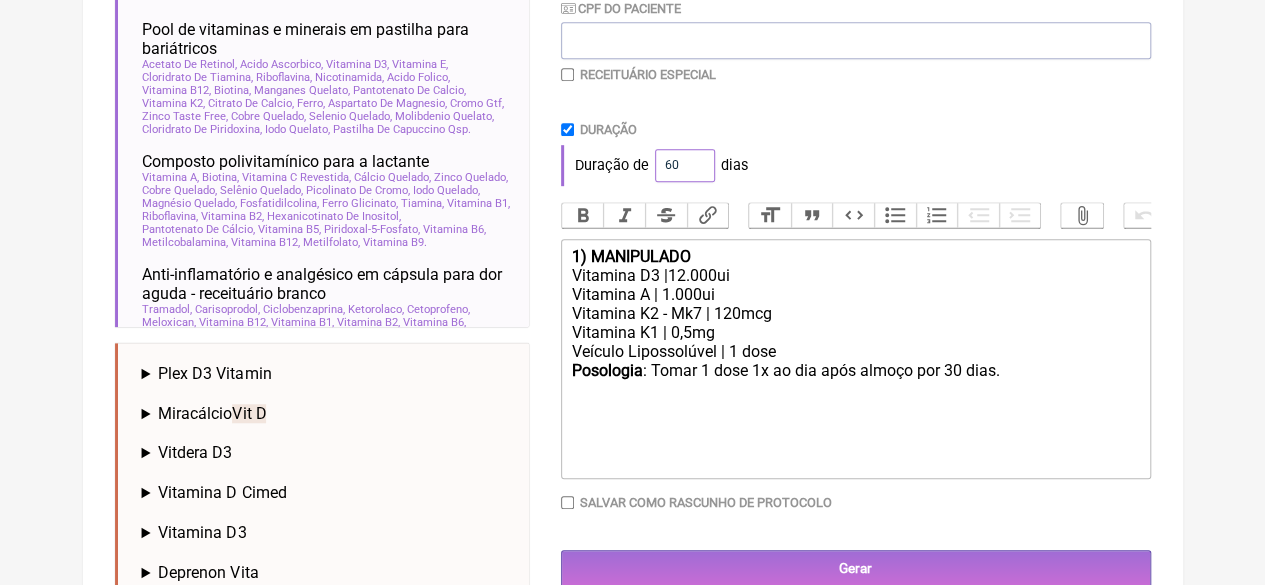 type on "60" 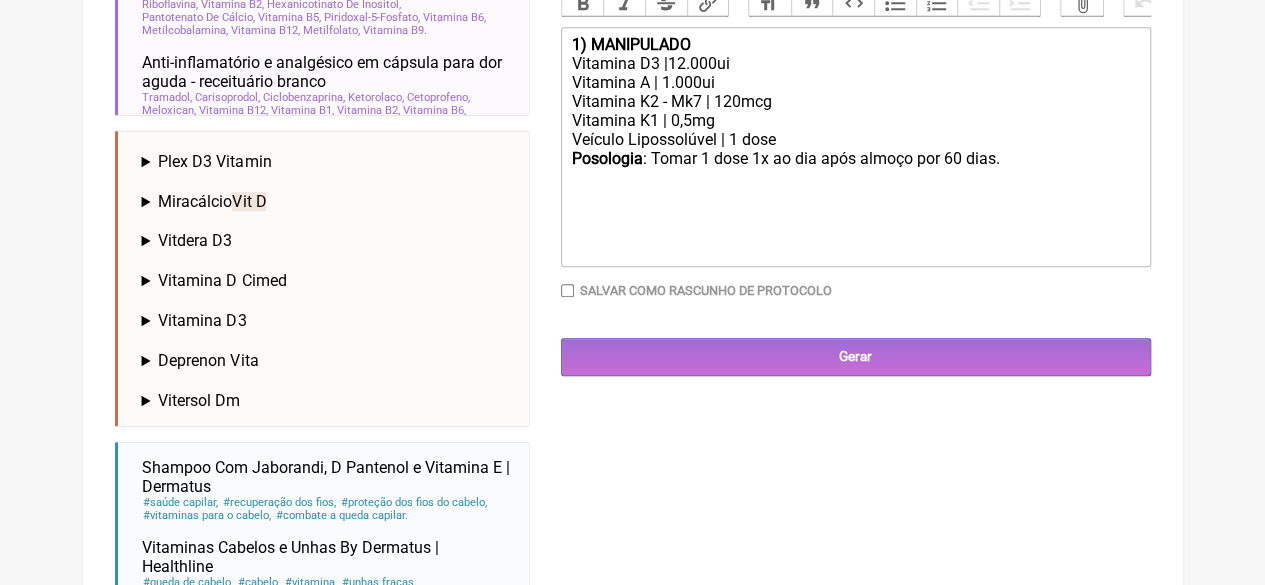 scroll, scrollTop: 848, scrollLeft: 0, axis: vertical 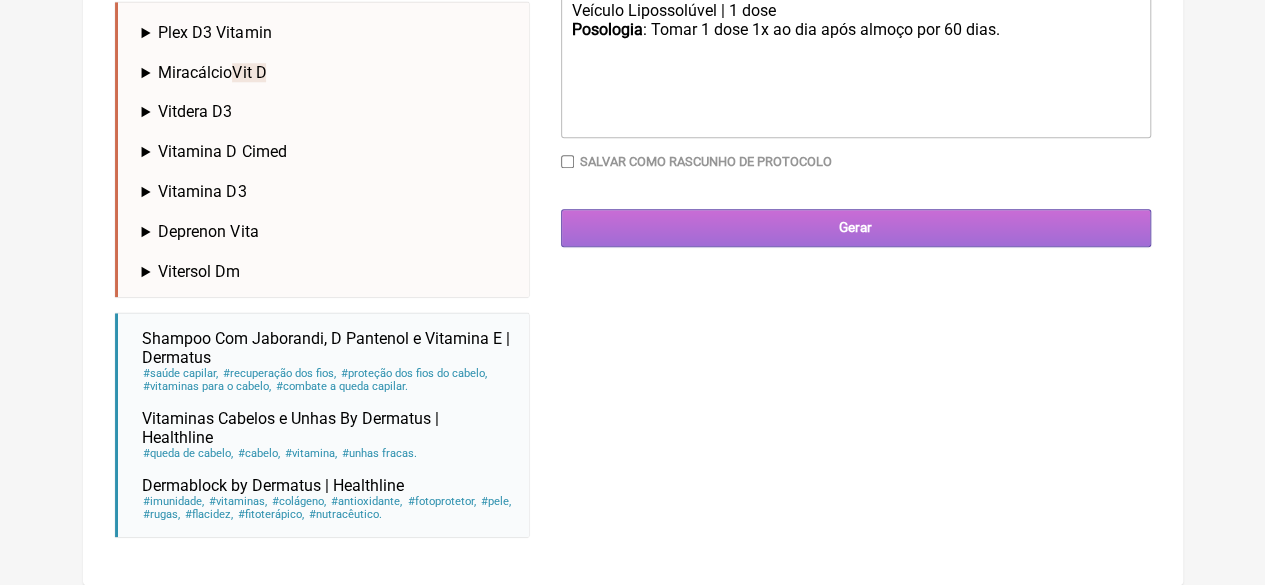 click on "Gerar" at bounding box center [856, 227] 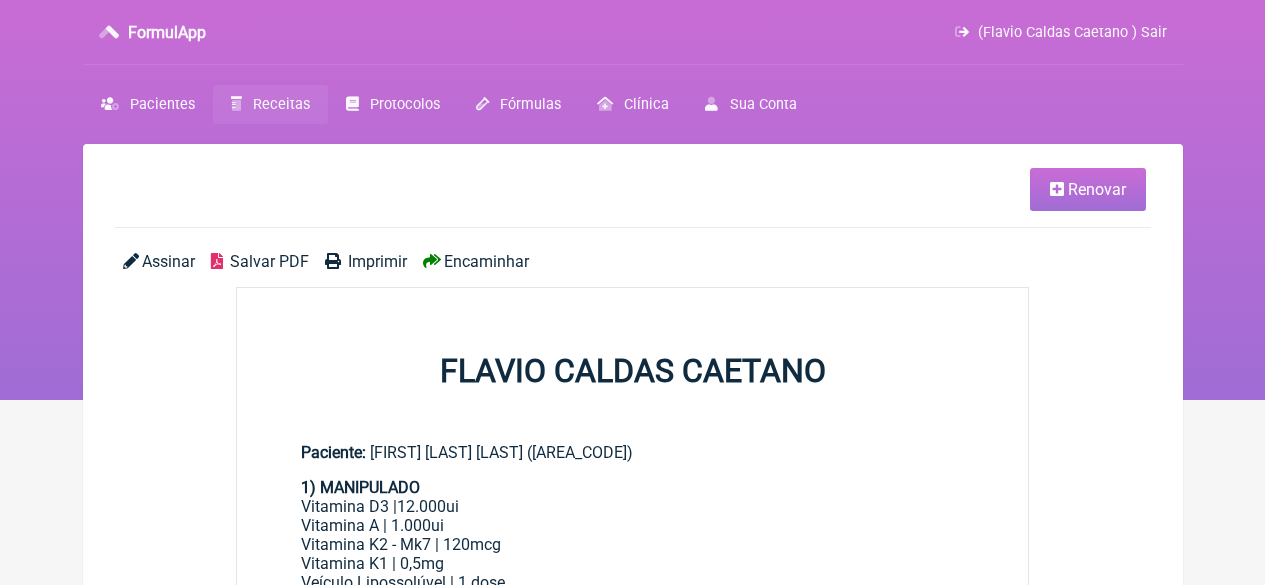 scroll, scrollTop: 0, scrollLeft: 0, axis: both 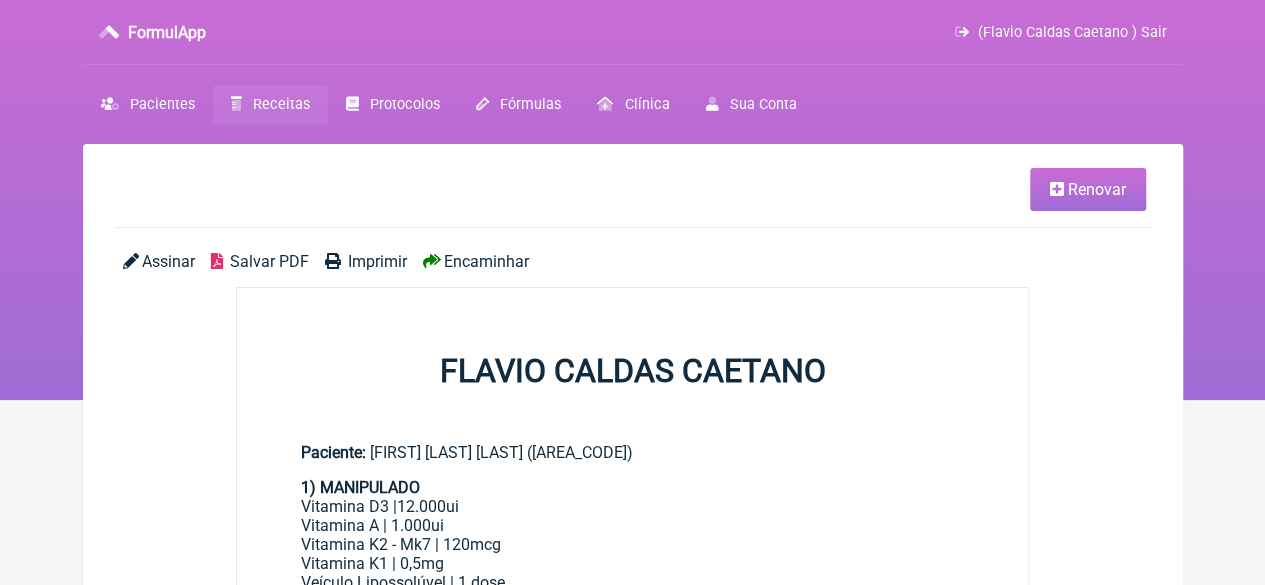click on "Imprimir" at bounding box center [377, 261] 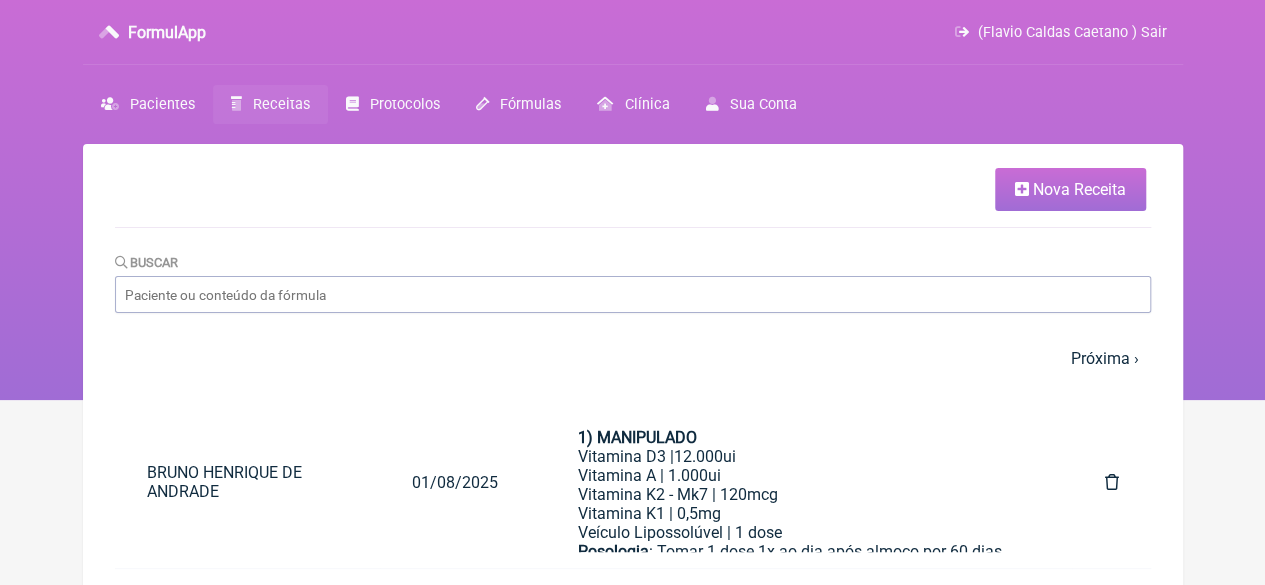 click on "Nova Receita" at bounding box center (1079, 189) 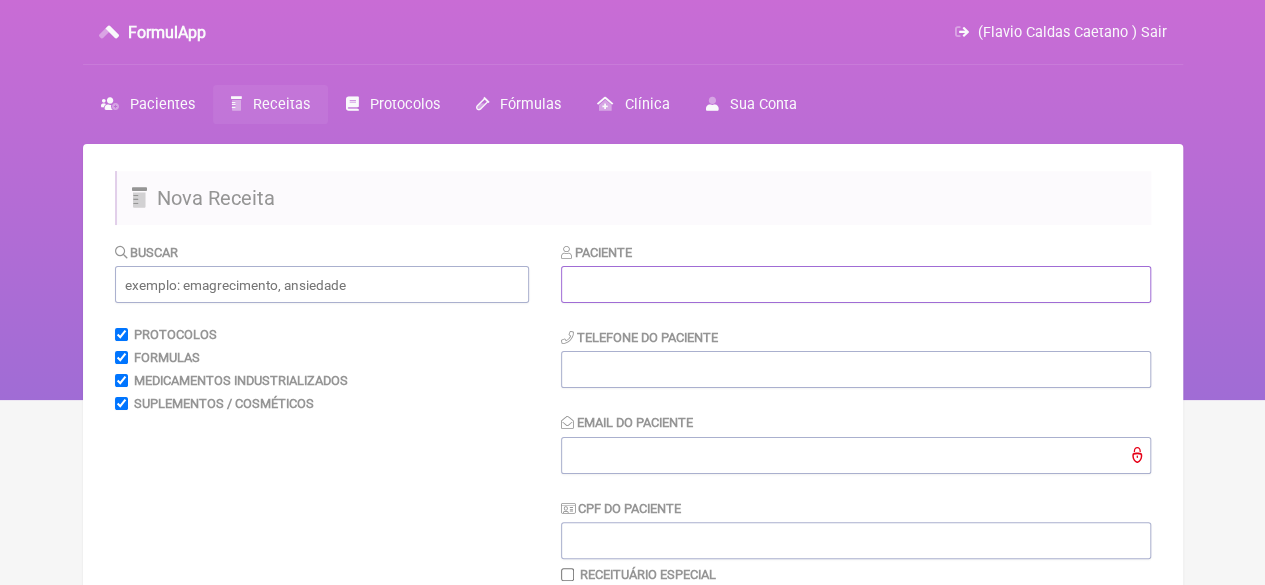 click at bounding box center [856, 284] 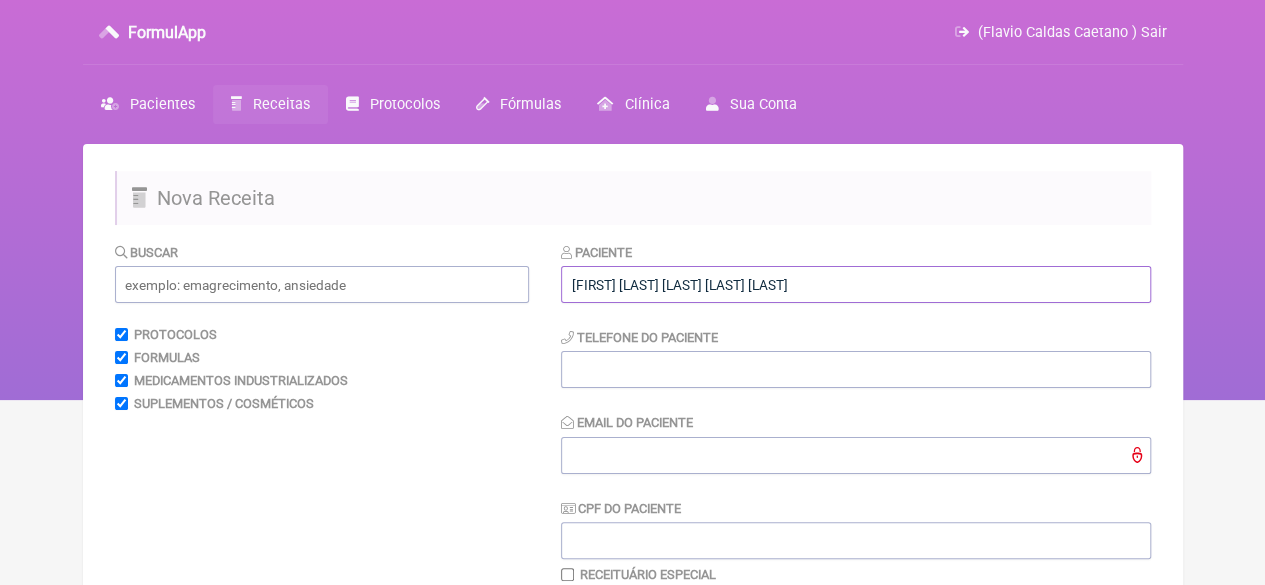 type on "ANNA PRISCYLLA ARAUJO DE SOUZA NUNES" 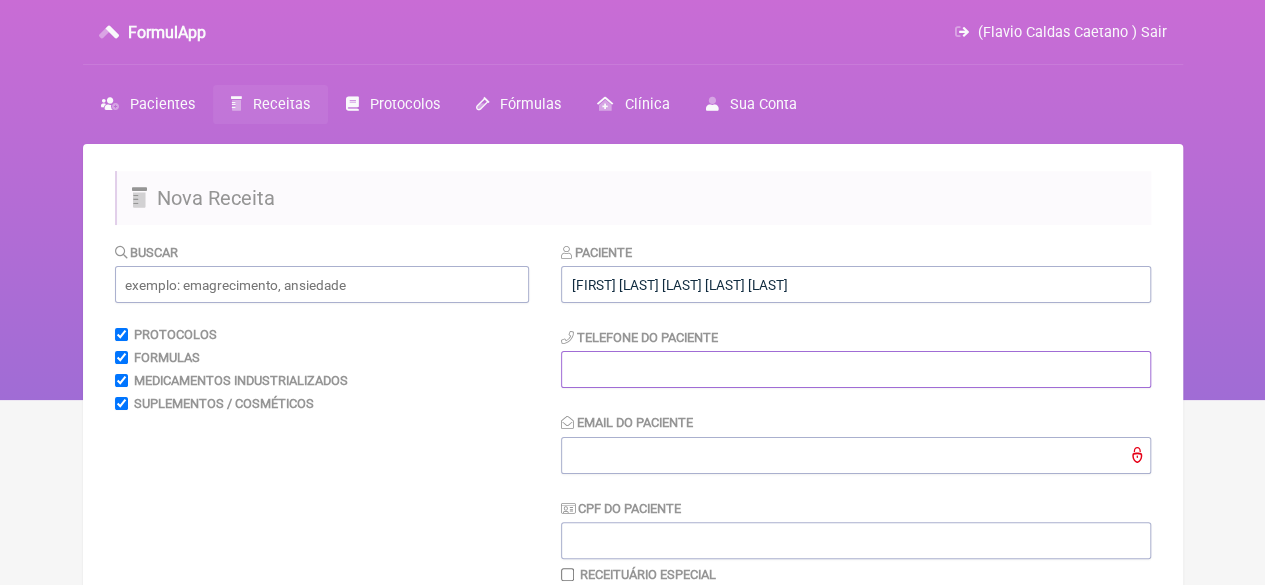 click at bounding box center [856, 369] 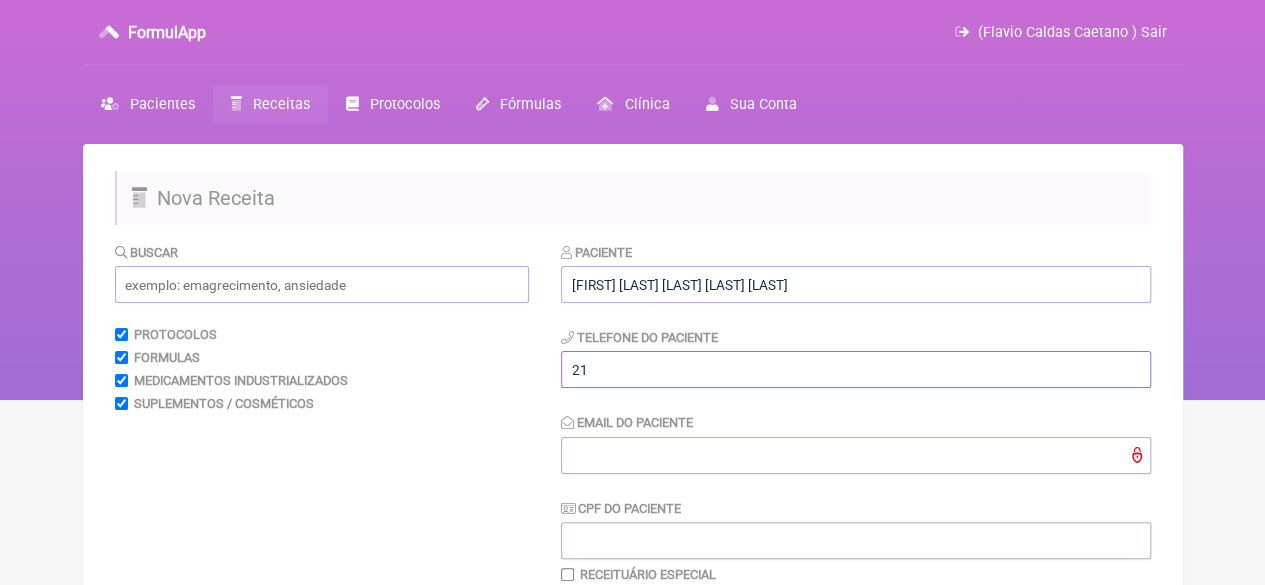 type on "21" 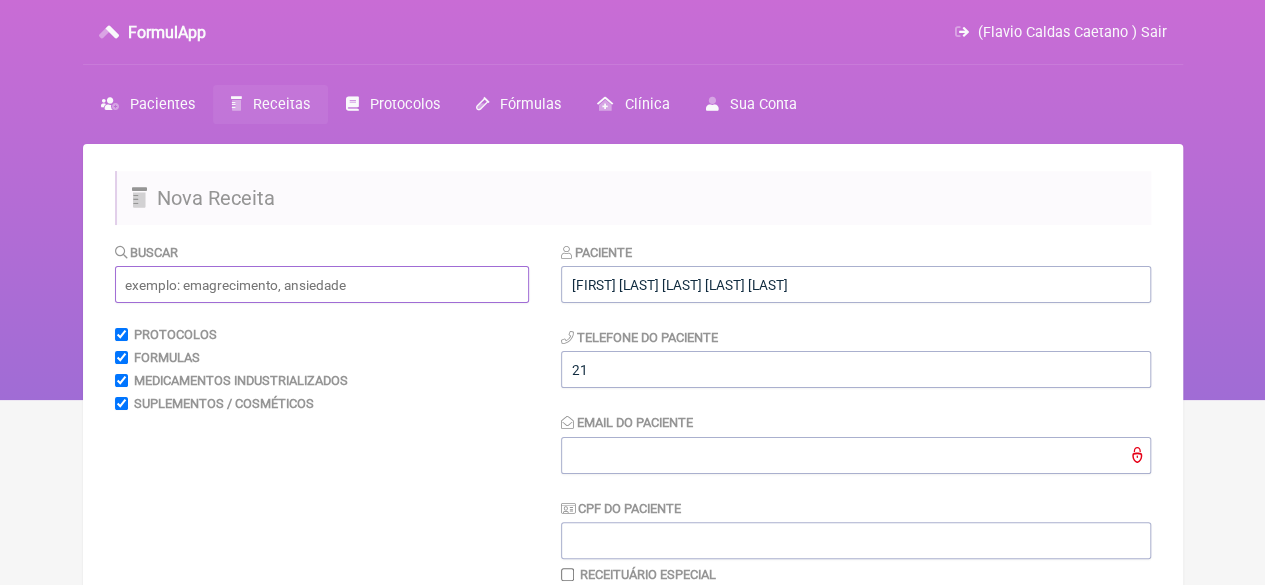 click at bounding box center [322, 284] 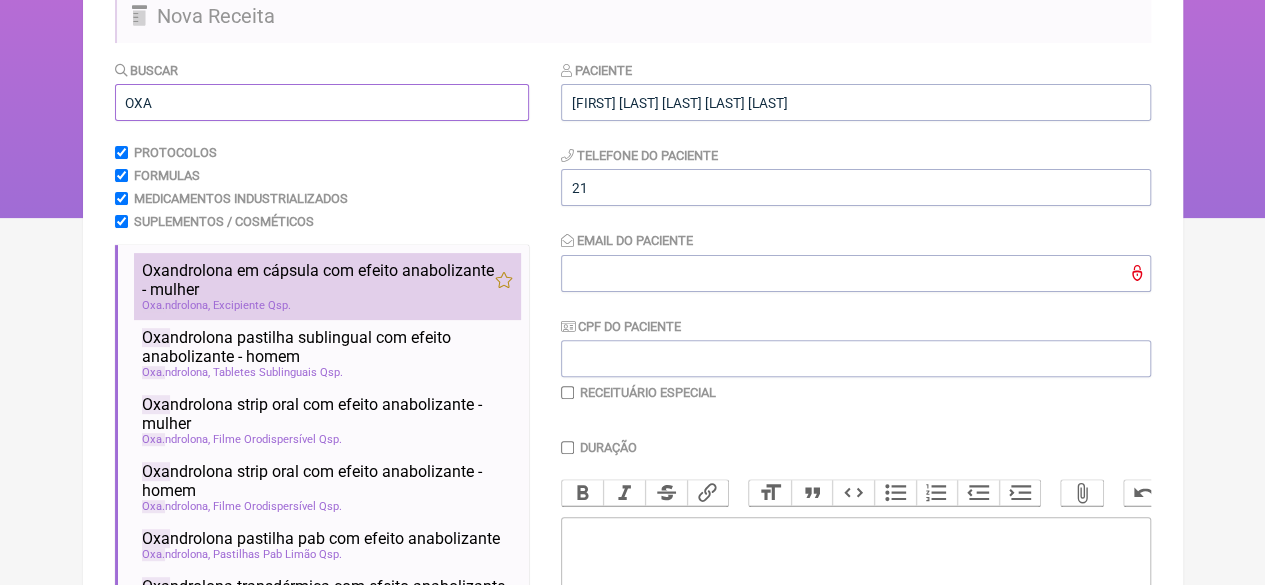 scroll, scrollTop: 200, scrollLeft: 0, axis: vertical 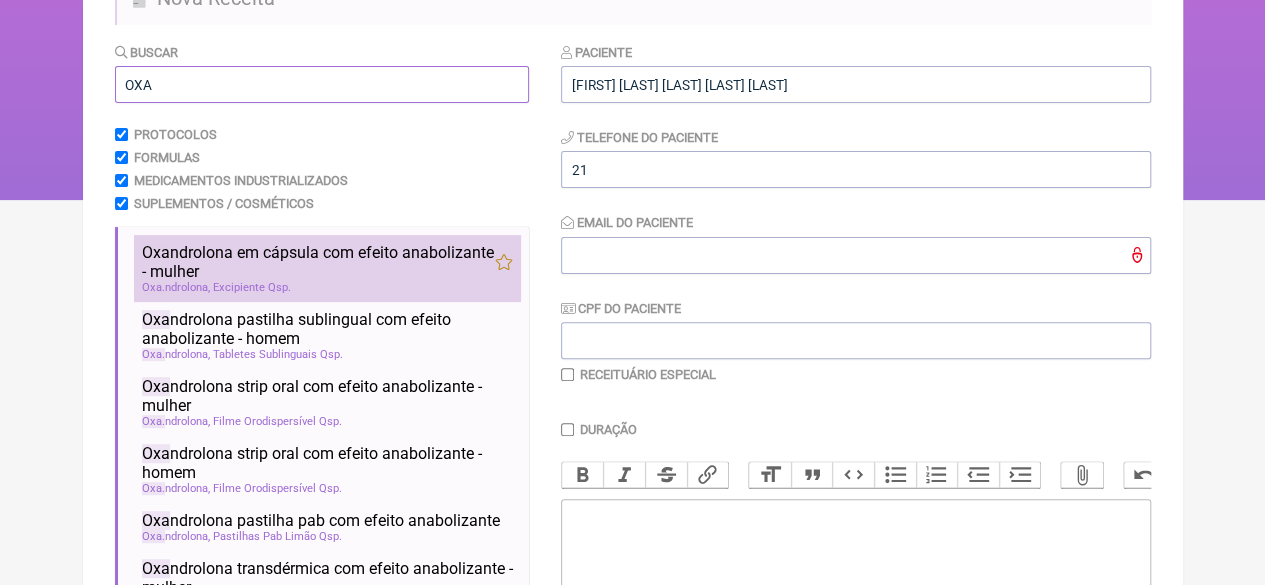 type on "OXA" 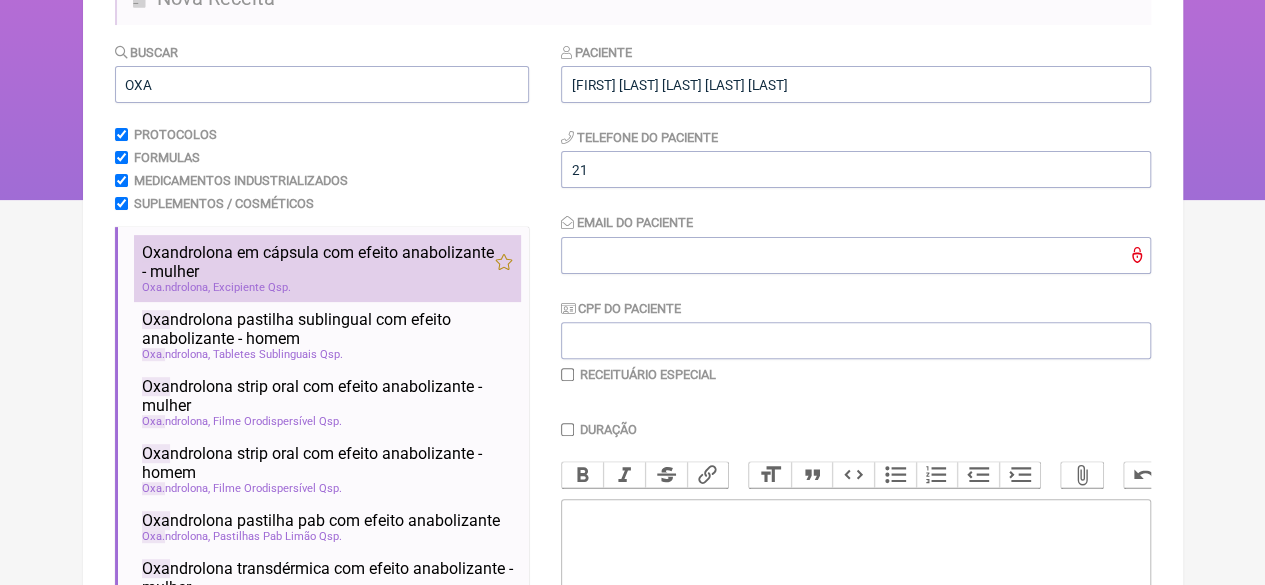 click on "Oxa ndrolona em cápsula com efeito anabolizante - mulher" at bounding box center [318, 262] 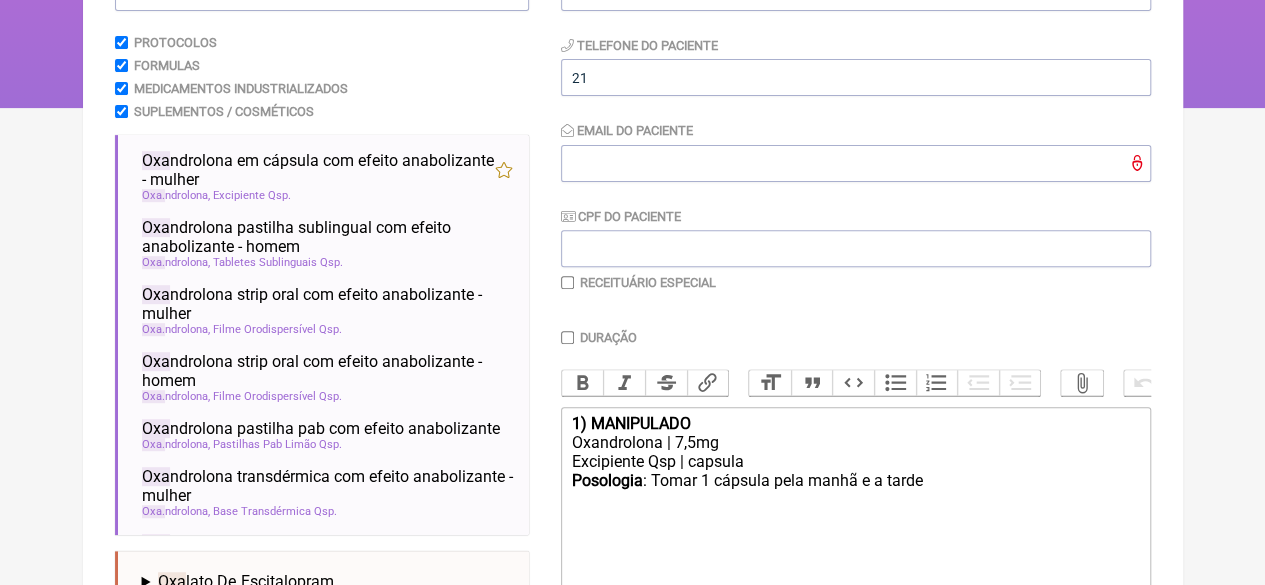scroll, scrollTop: 400, scrollLeft: 0, axis: vertical 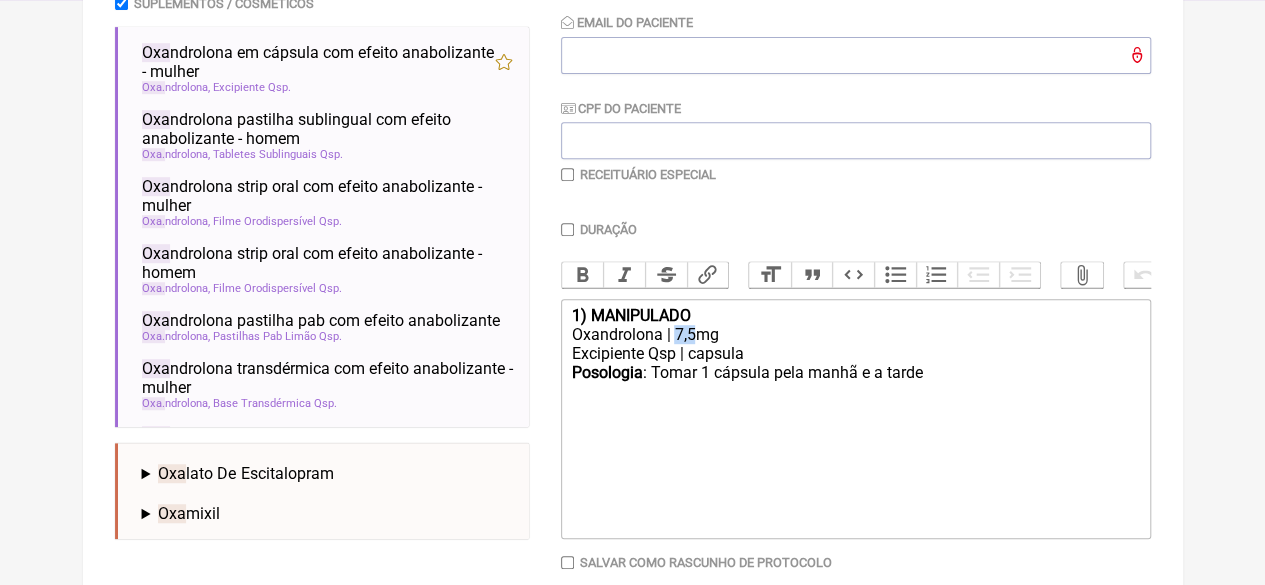 drag, startPoint x: 696, startPoint y: 348, endPoint x: 676, endPoint y: 351, distance: 20.22375 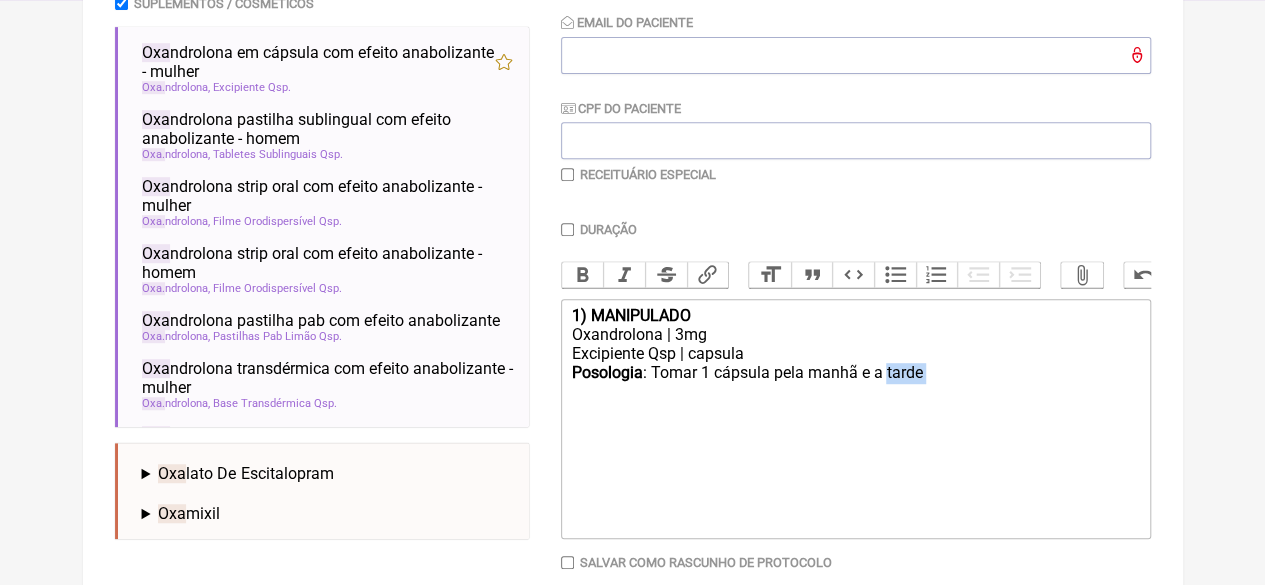 drag, startPoint x: 926, startPoint y: 389, endPoint x: 885, endPoint y: 397, distance: 41.773197 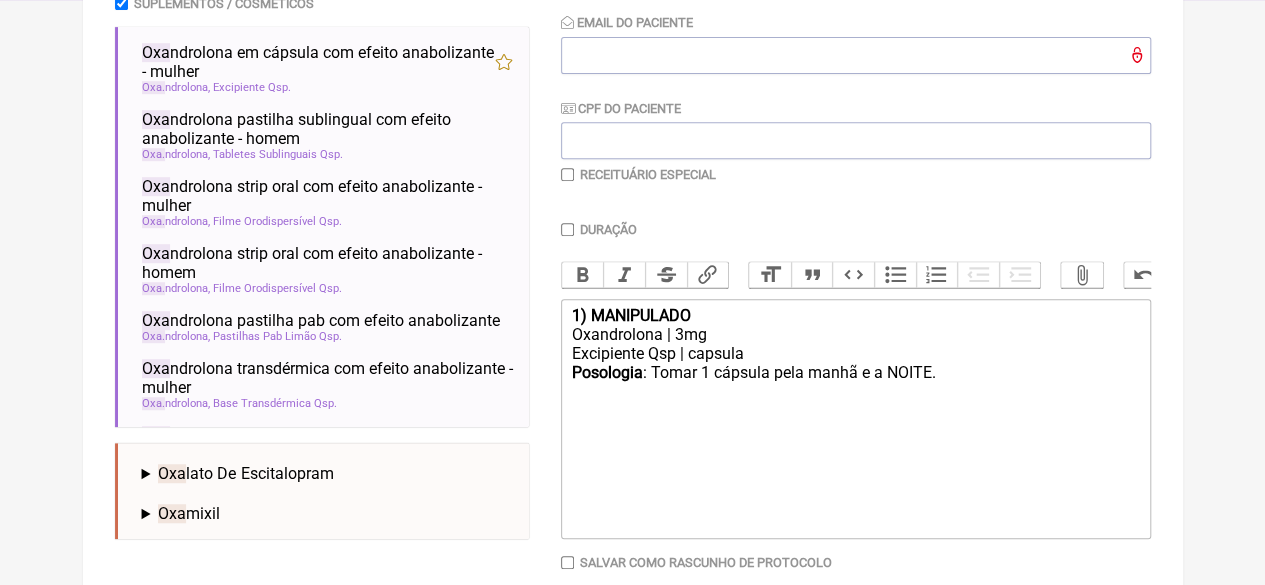 type on "<div><strong>1) MANIPULADO</strong></div><div>Oxandrolona | 3mg</div><div>Excipiente Qsp | capsula</div><div><strong>Posologia</strong>: Tomar 1 cápsula pela manhã e a NOITE. ㅤ<br><br></div>" 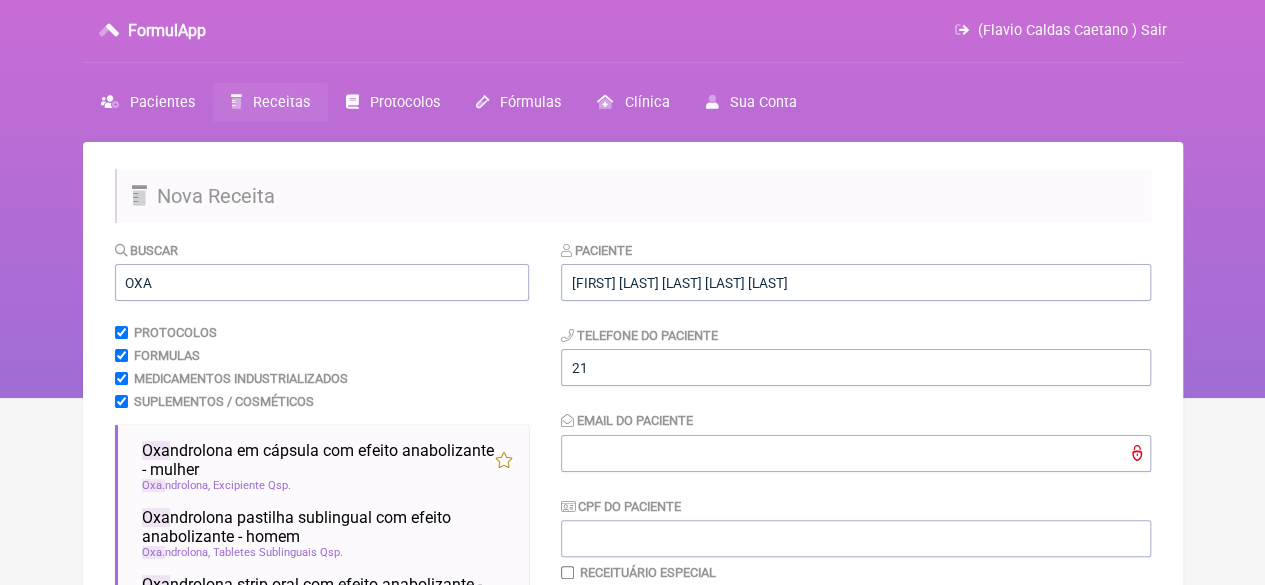 scroll, scrollTop: 0, scrollLeft: 0, axis: both 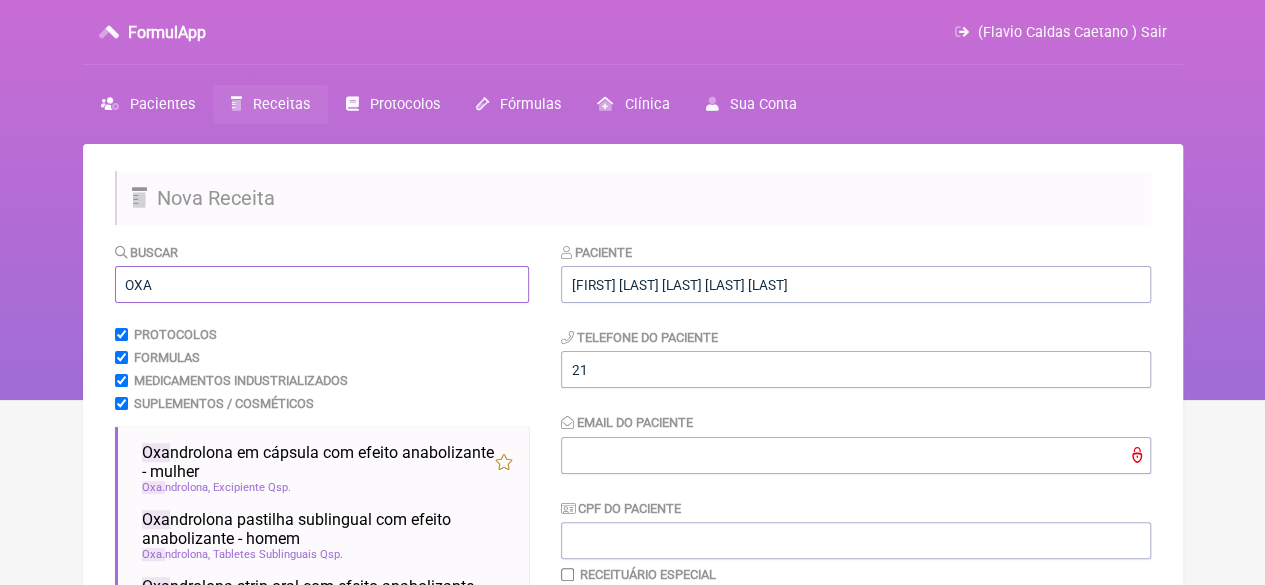 drag, startPoint x: 163, startPoint y: 289, endPoint x: 88, endPoint y: 288, distance: 75.00667 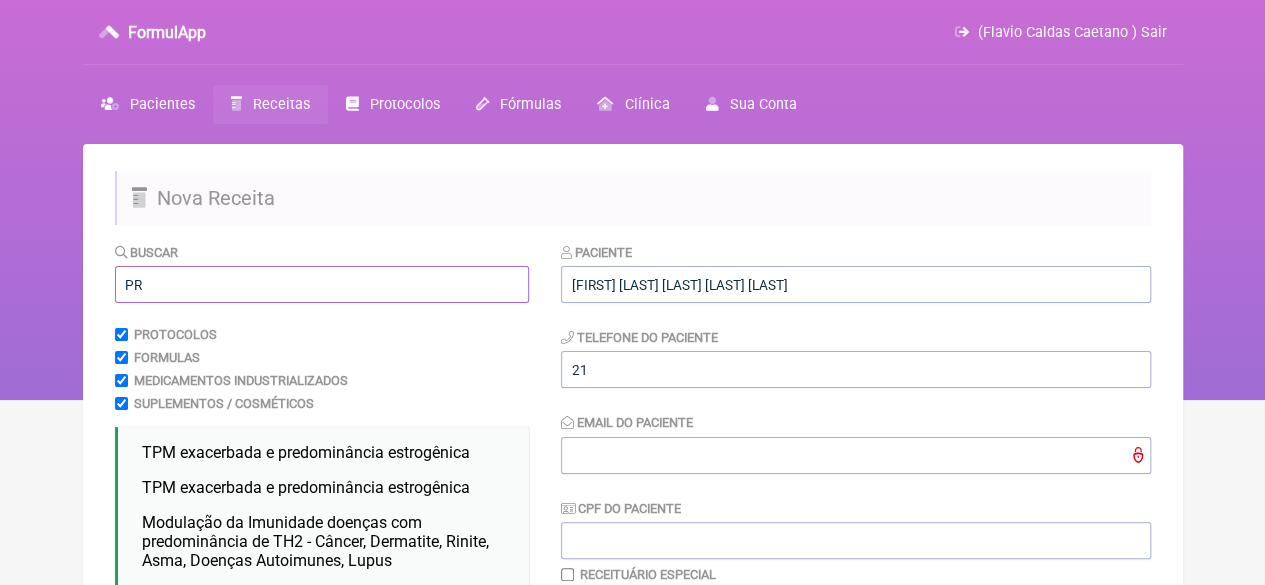 type on "P" 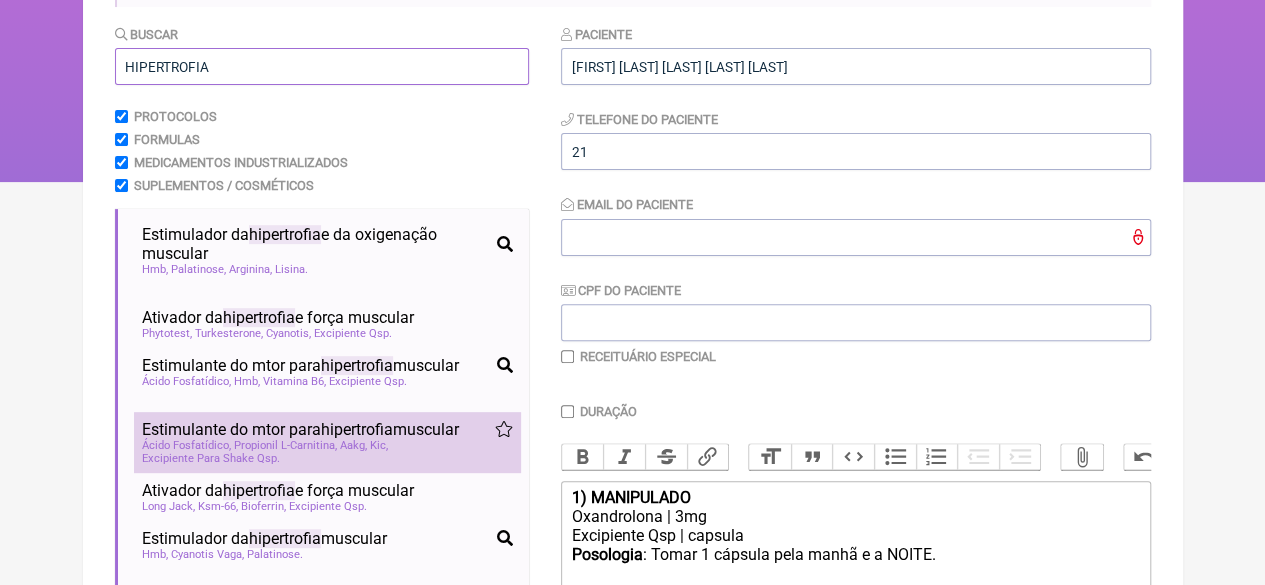 scroll, scrollTop: 300, scrollLeft: 0, axis: vertical 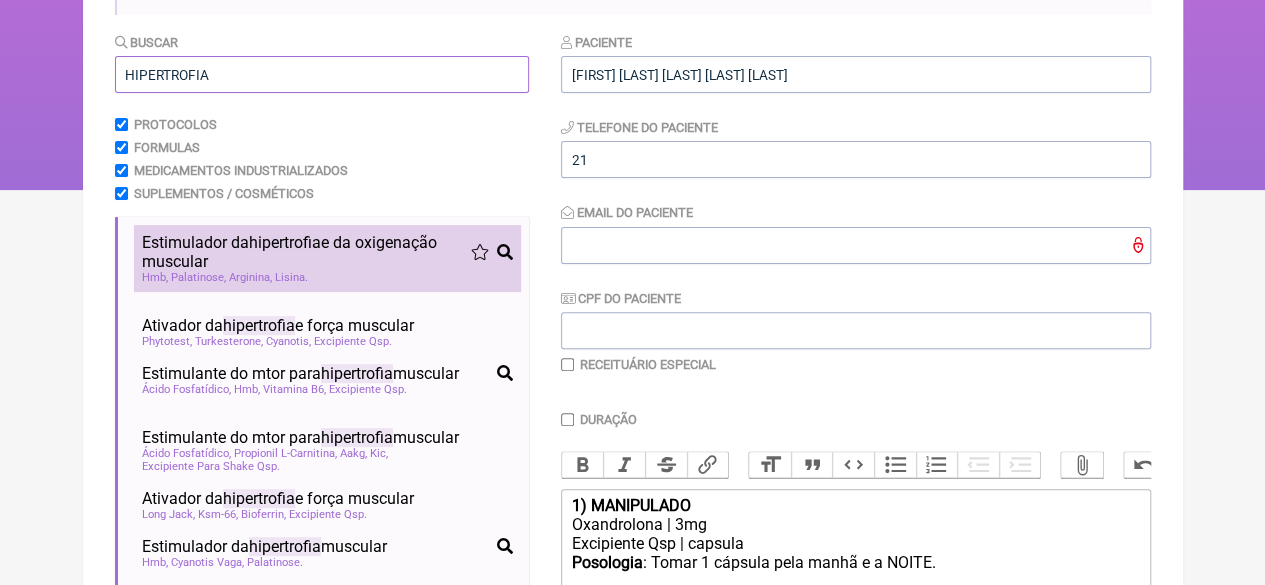 type on "HIPERTROFIA" 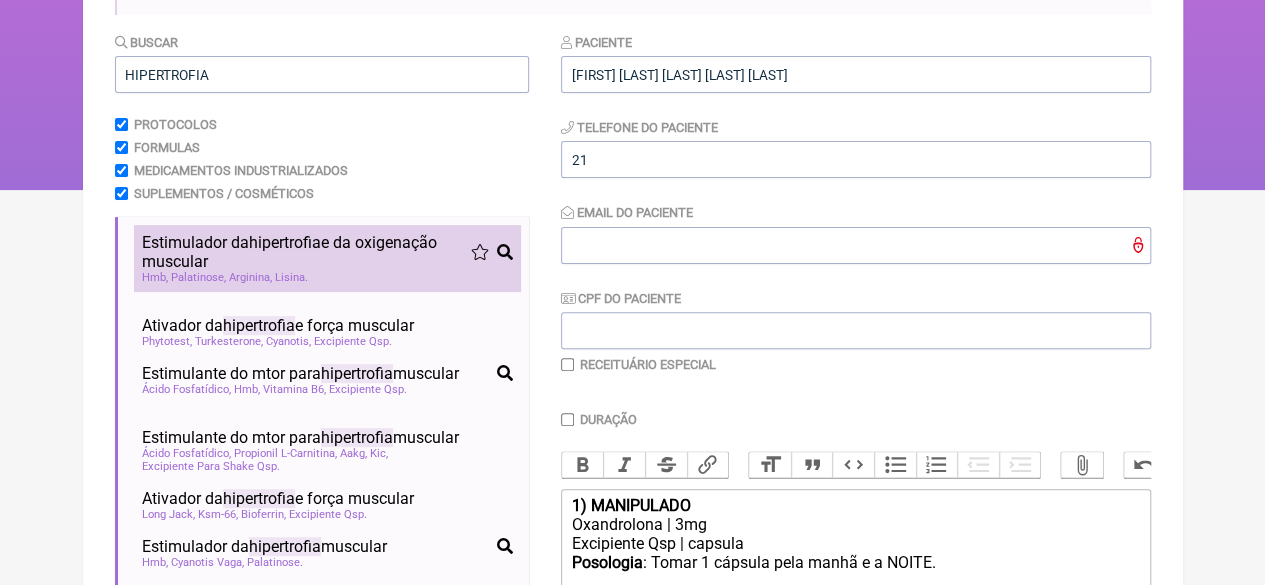 click on "Estimulador da  hipertrofia  e da oxigenação muscular" at bounding box center [306, 252] 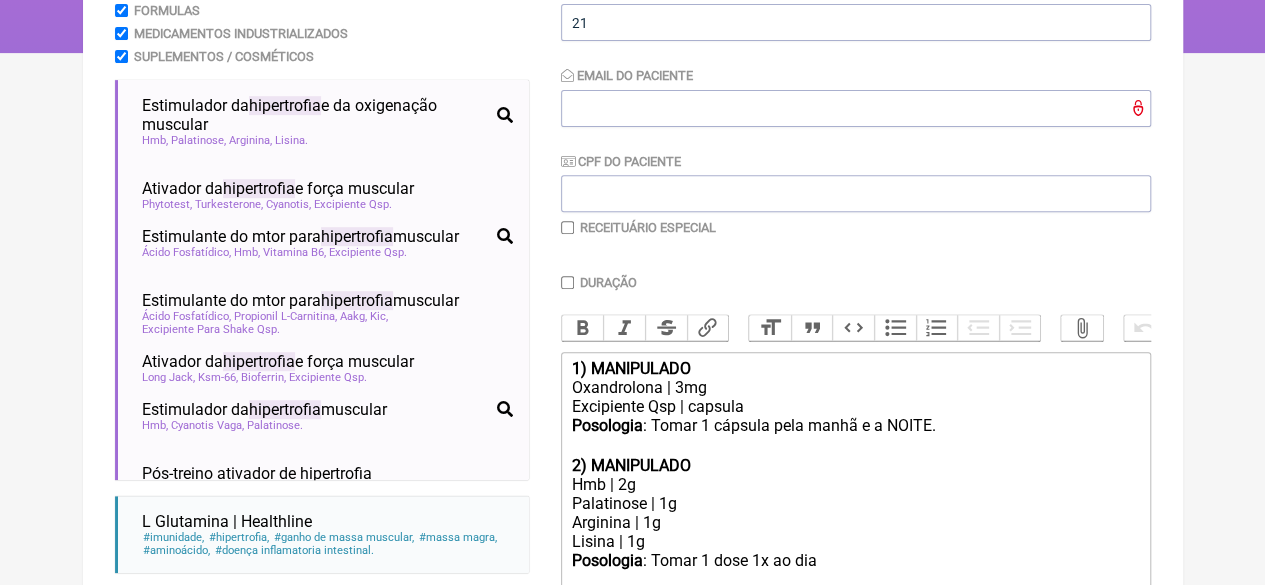 scroll, scrollTop: 521, scrollLeft: 0, axis: vertical 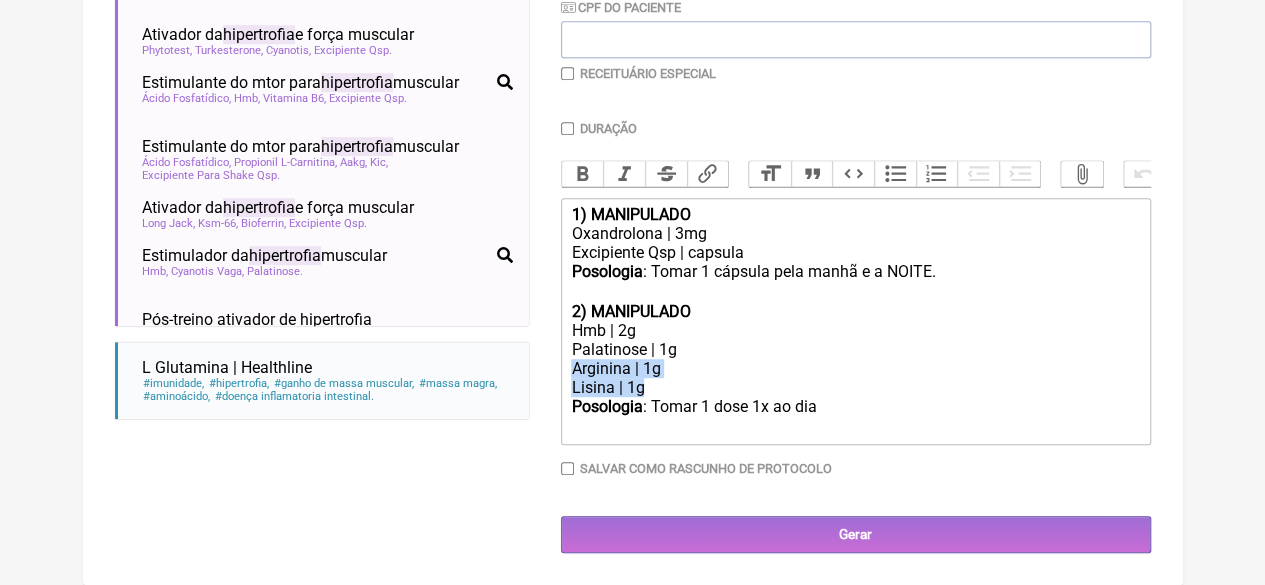 drag, startPoint x: 678, startPoint y: 386, endPoint x: 559, endPoint y: 367, distance: 120.50726 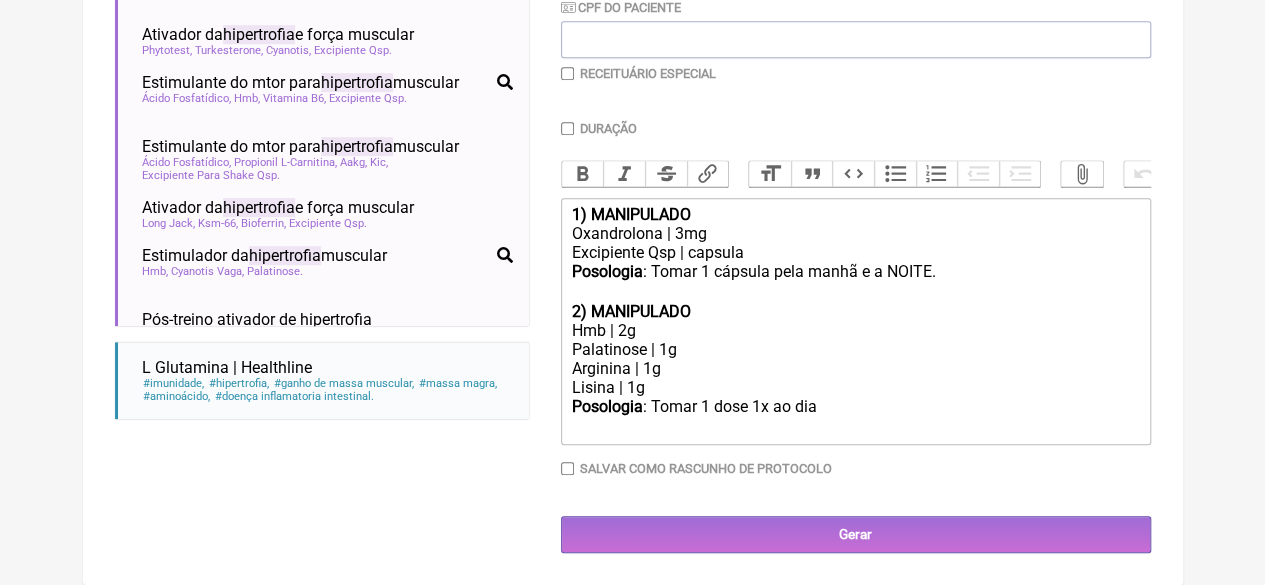 scroll, scrollTop: 510, scrollLeft: 0, axis: vertical 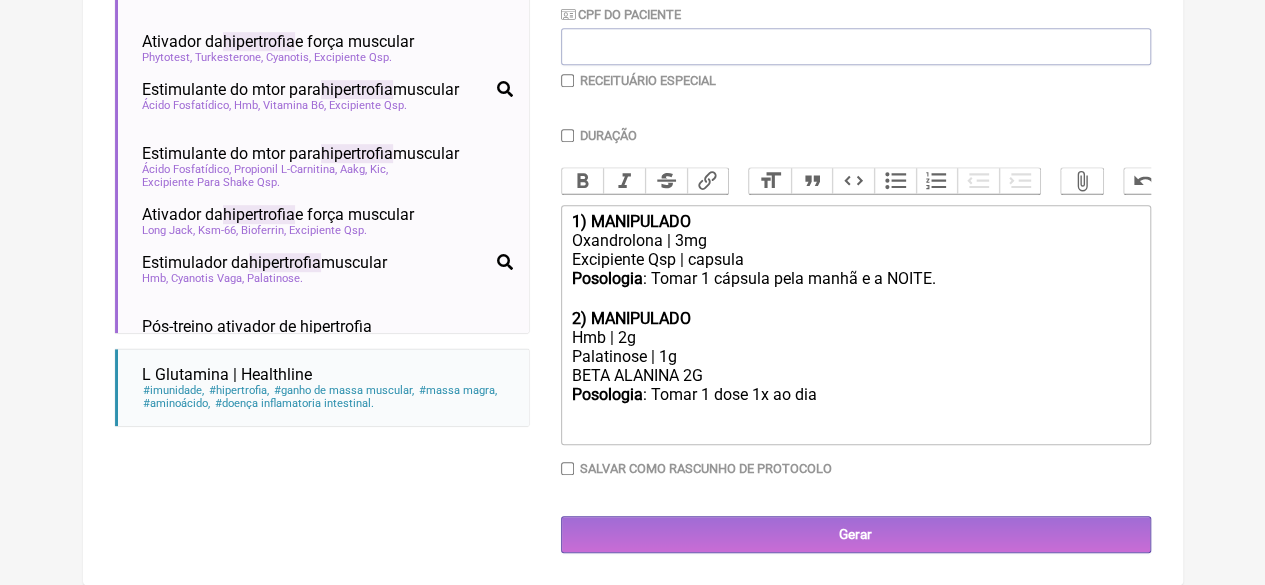 click on "Posologia : Tomar 1 dose 1x ao dia ㅤ" 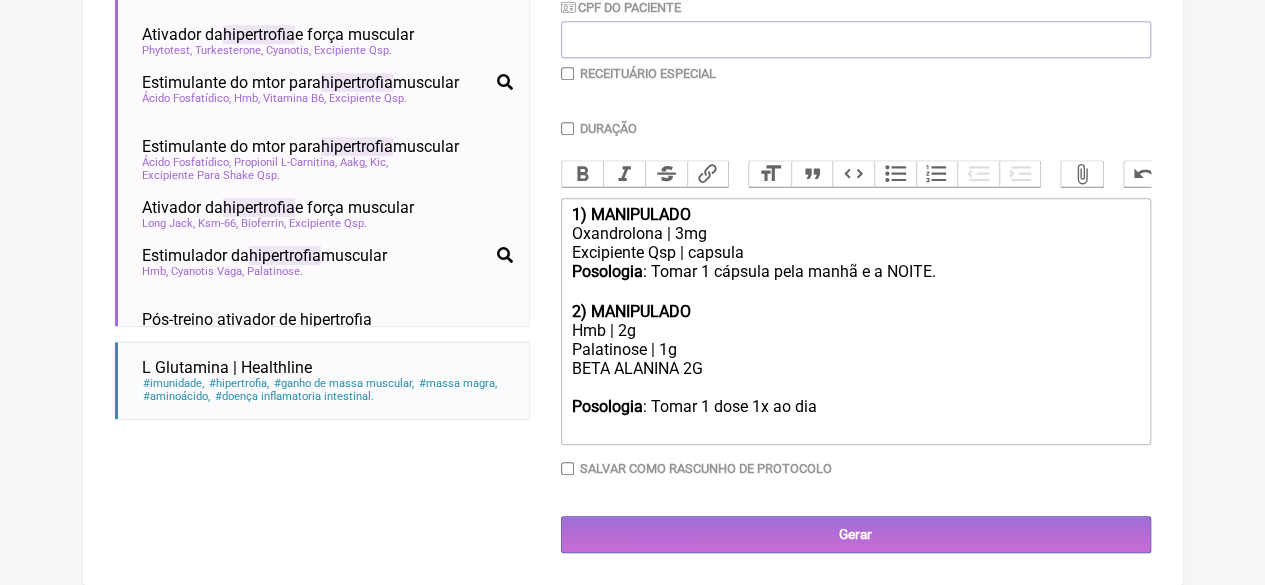 scroll, scrollTop: 521, scrollLeft: 0, axis: vertical 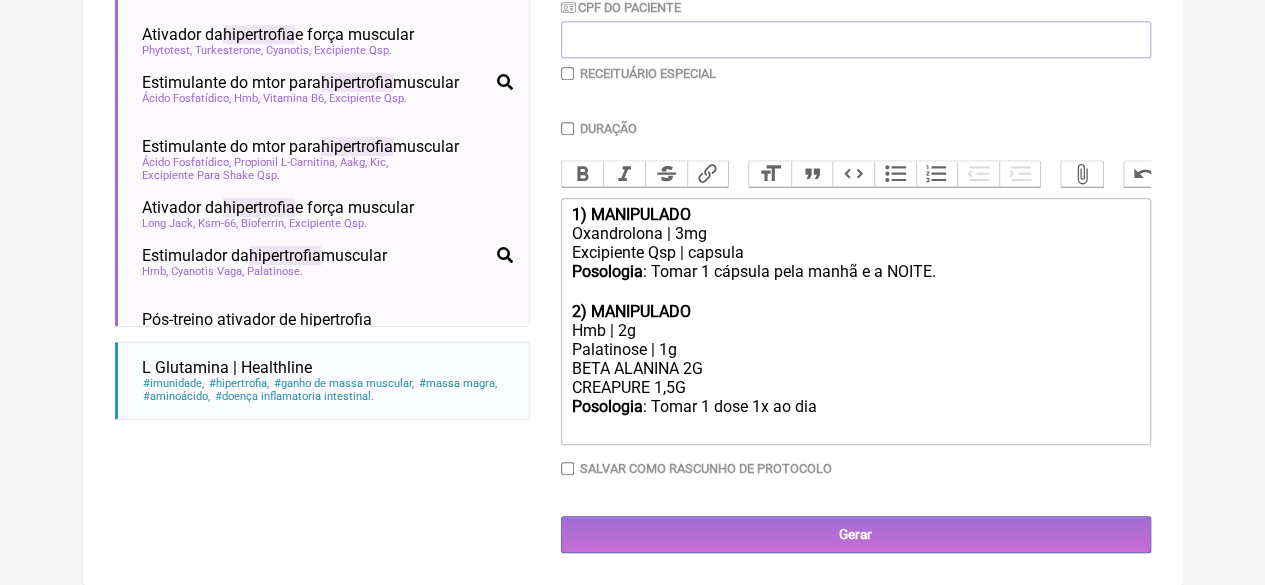 click on "Posologia : Tomar 1 dose 1x ao dia ㅤ" 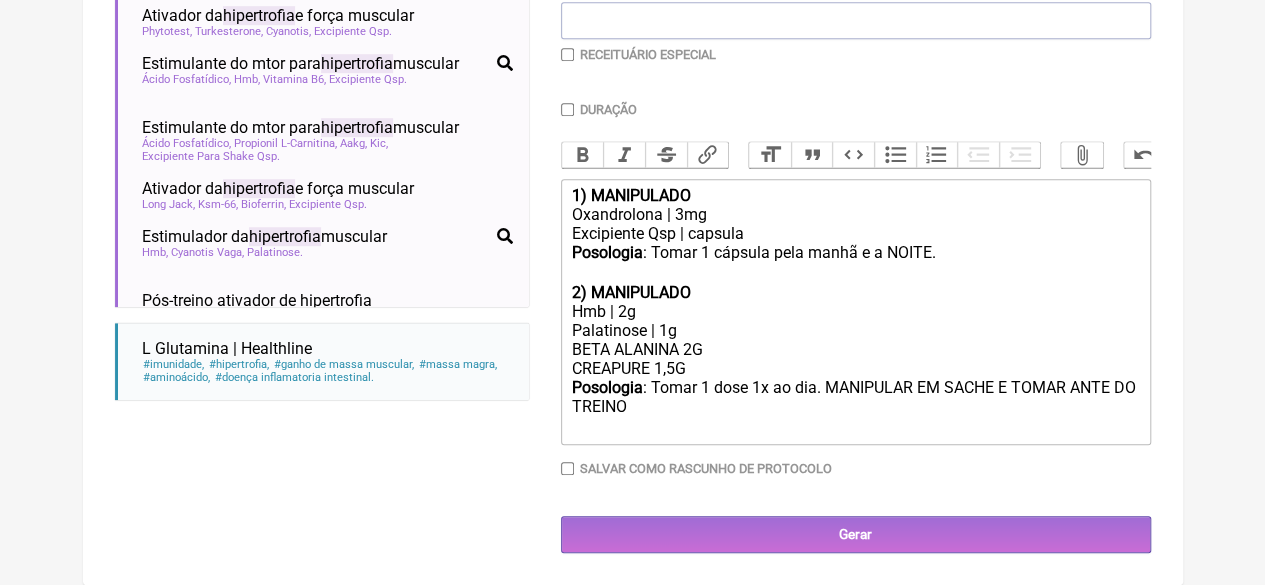 type on "<div><strong>1) MANIPULADO</strong></div><div>Oxandrolona | 3mg</div><div>Excipiente Qsp | capsula</div><div><strong>Posologia</strong>: Tomar 1 cápsula pela manhã e a NOITE. ㅤ<br><br></div><div><strong>2) MANIPULADO</strong></div><div>Hmb | 2g</div><div>Palatinose | 1g</div><div>BETA ALANINA 2G&nbsp;<br>CREAPURE 1,5G&nbsp;</div><div><strong>Posologia</strong>: Tomar 1 dose 1x ao dia. MANIPULAR EM SACHE E TOMAR ANTE DO TREINO ㅤ<br><br></div>" 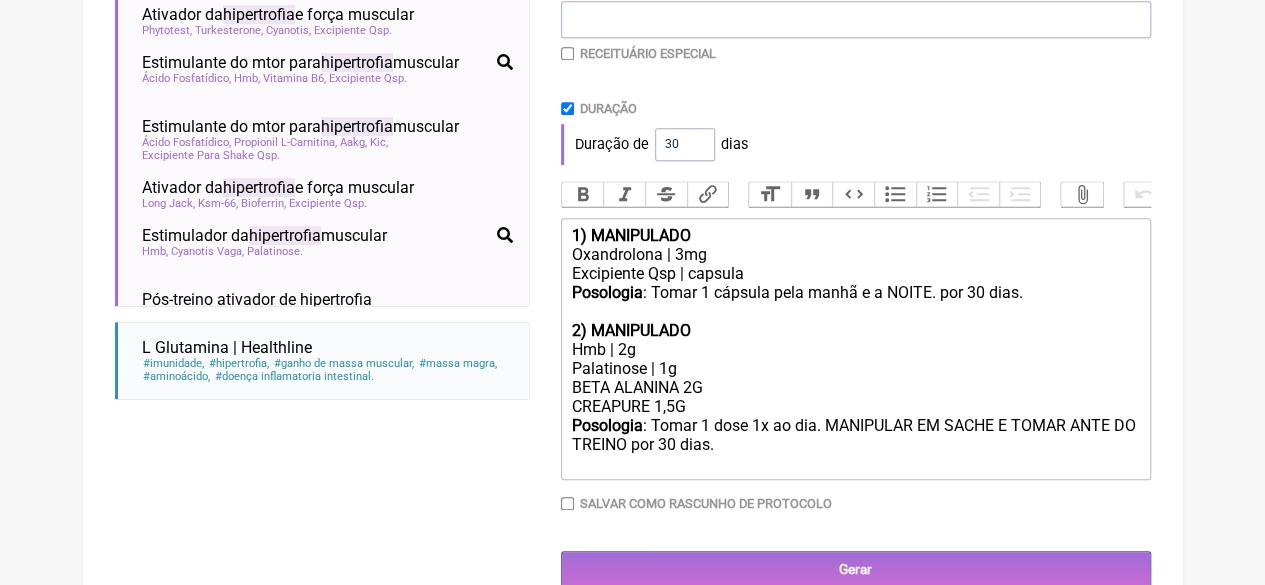 click at bounding box center [567, 53] 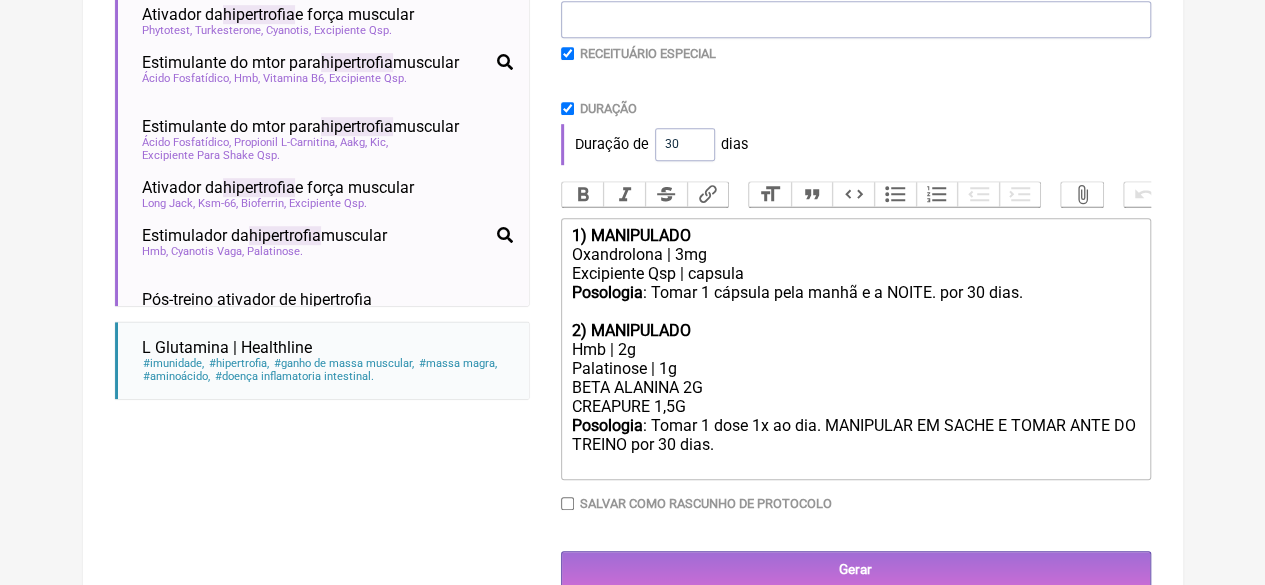 checkbox on "true" 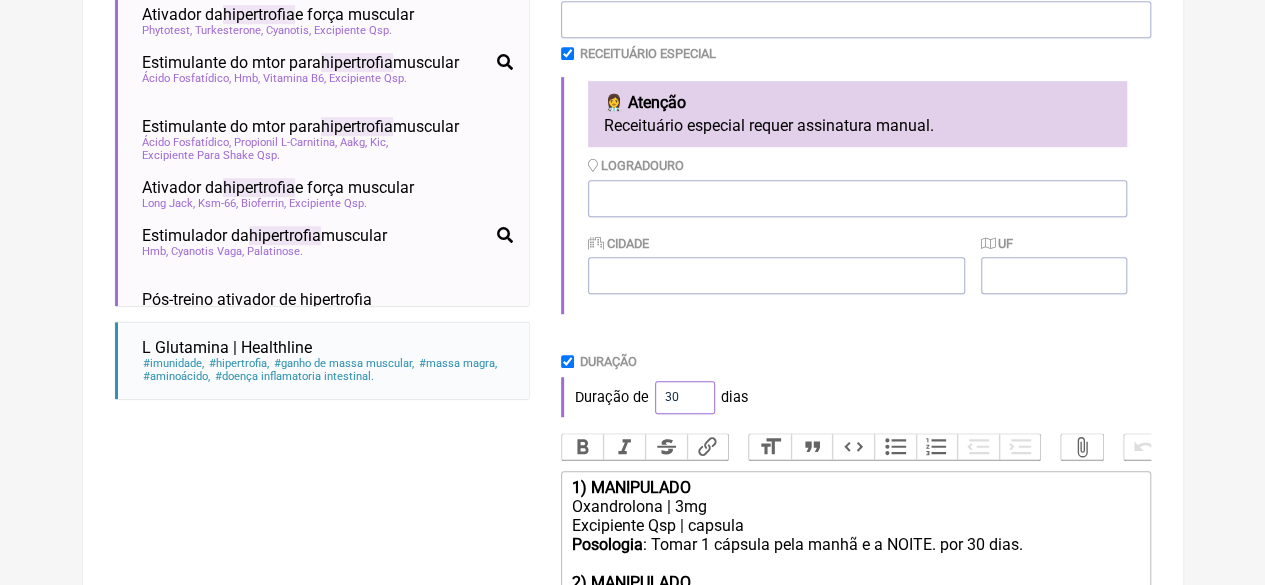 drag, startPoint x: 680, startPoint y: 393, endPoint x: 640, endPoint y: 397, distance: 40.1995 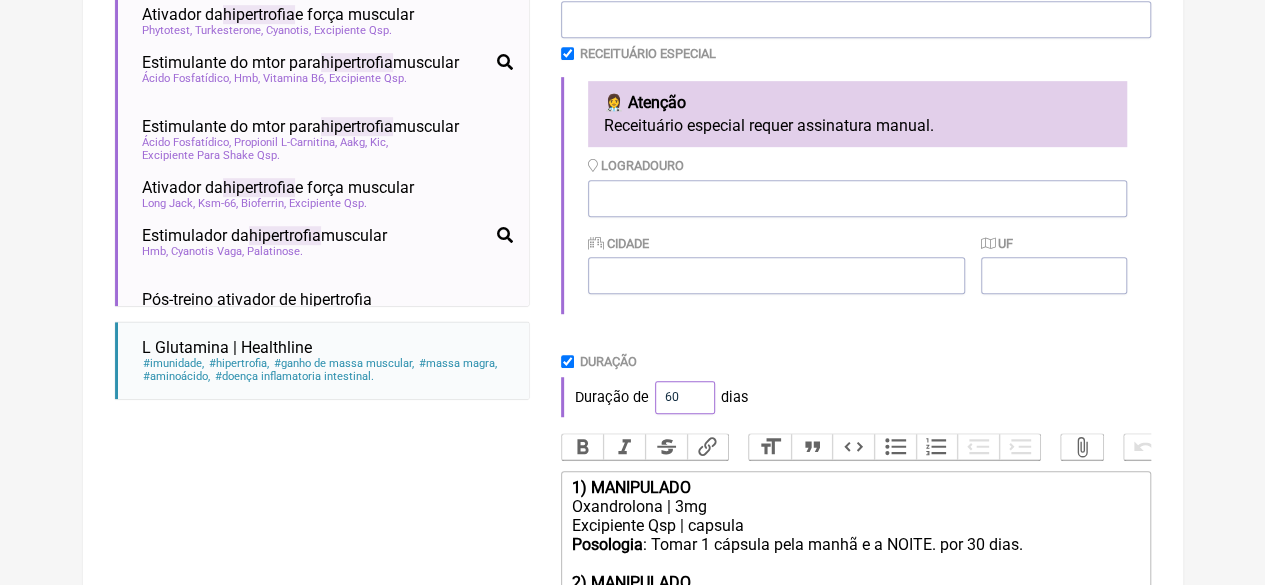 type on "60" 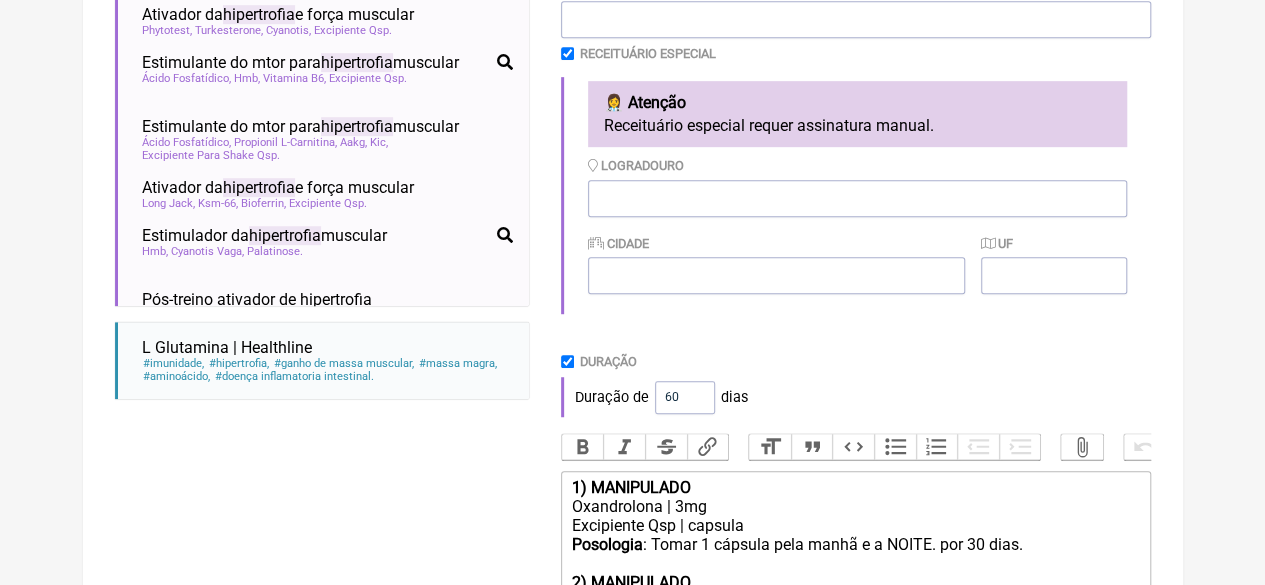 click on "Duração de
60
dias" at bounding box center [856, 397] 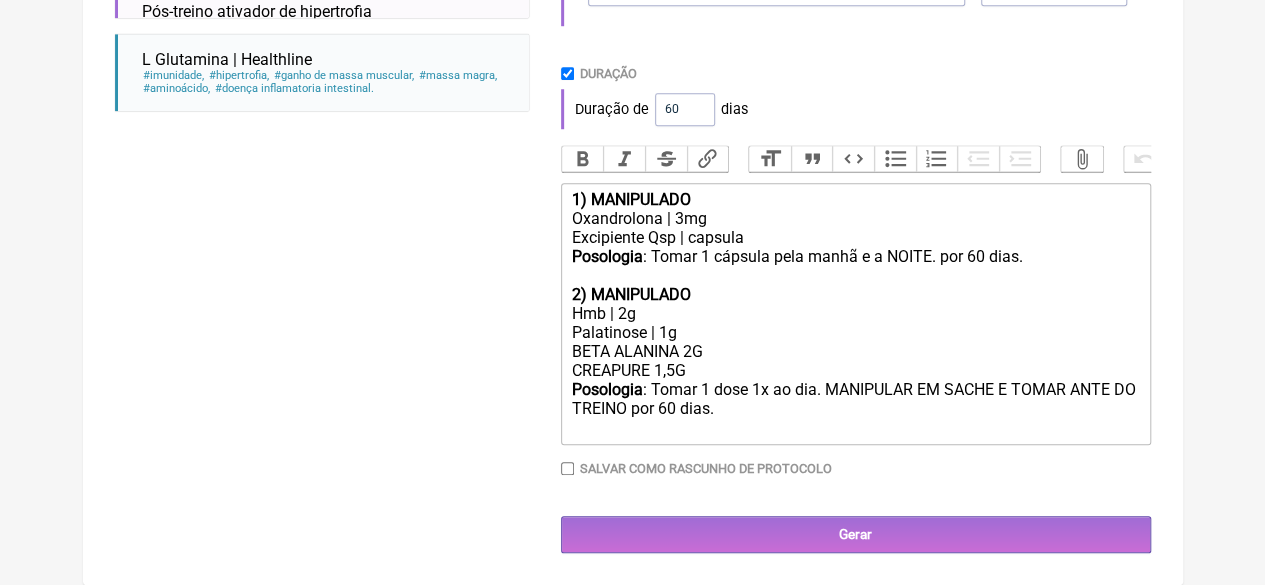 scroll, scrollTop: 832, scrollLeft: 0, axis: vertical 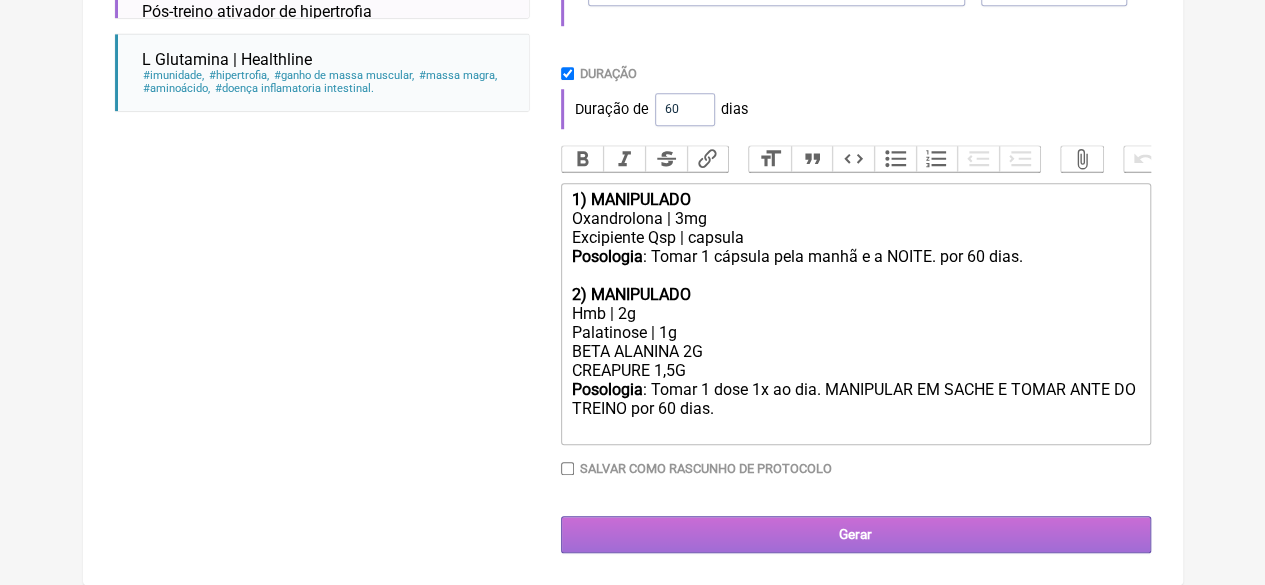 click on "Gerar" at bounding box center (856, 534) 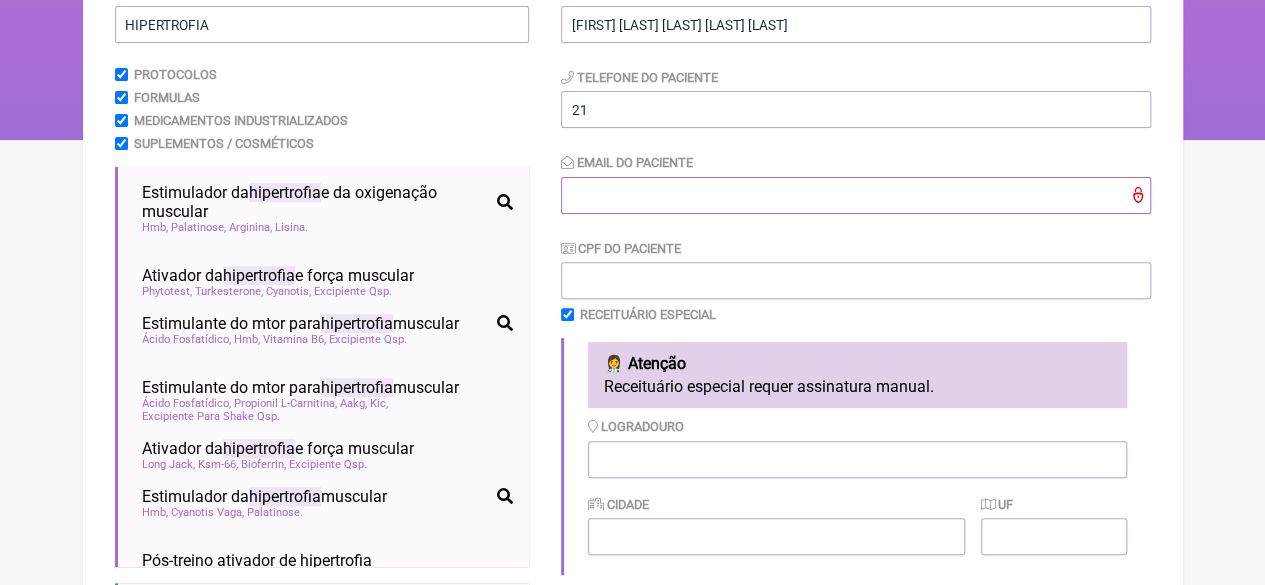 scroll, scrollTop: 138, scrollLeft: 0, axis: vertical 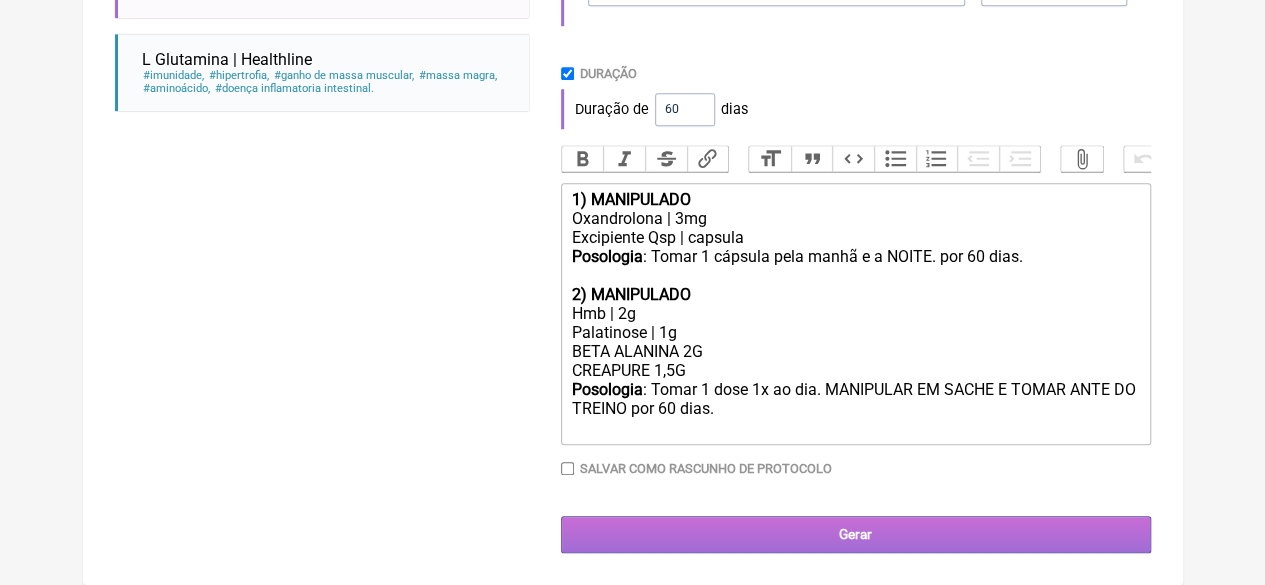 type on "X@X" 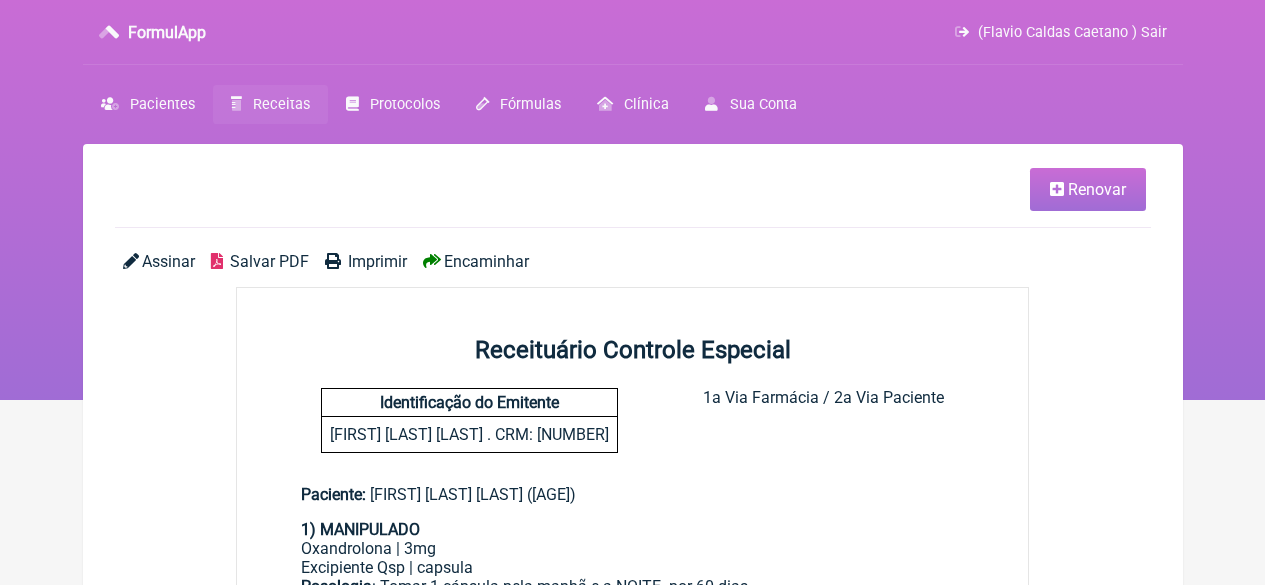 scroll, scrollTop: 0, scrollLeft: 0, axis: both 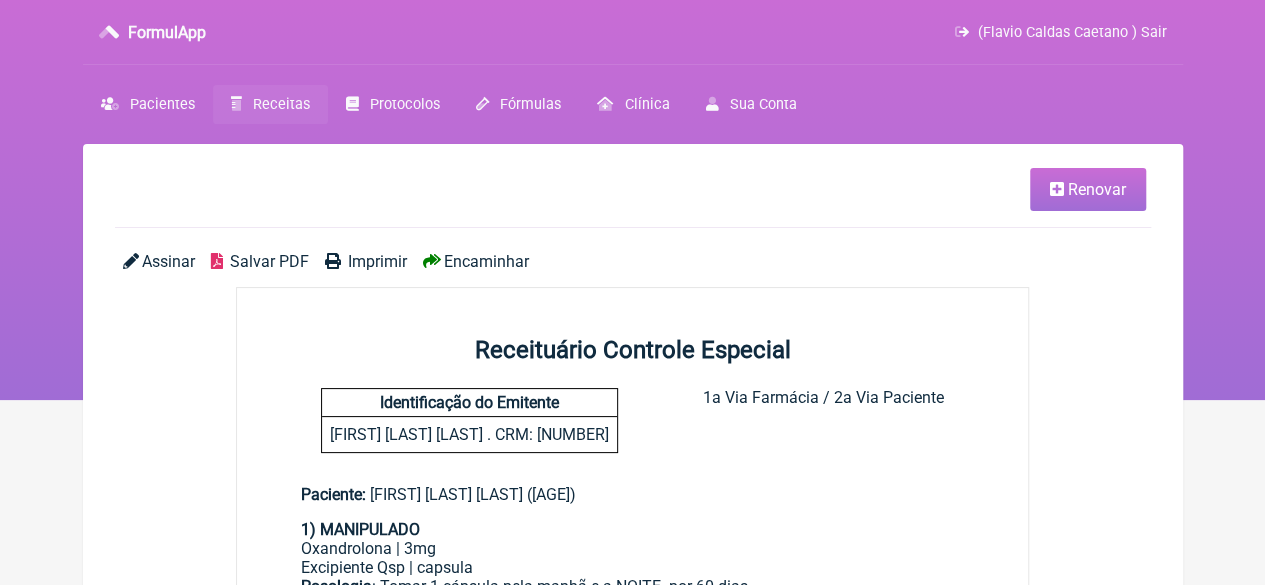 click on "Imprimir" at bounding box center (377, 261) 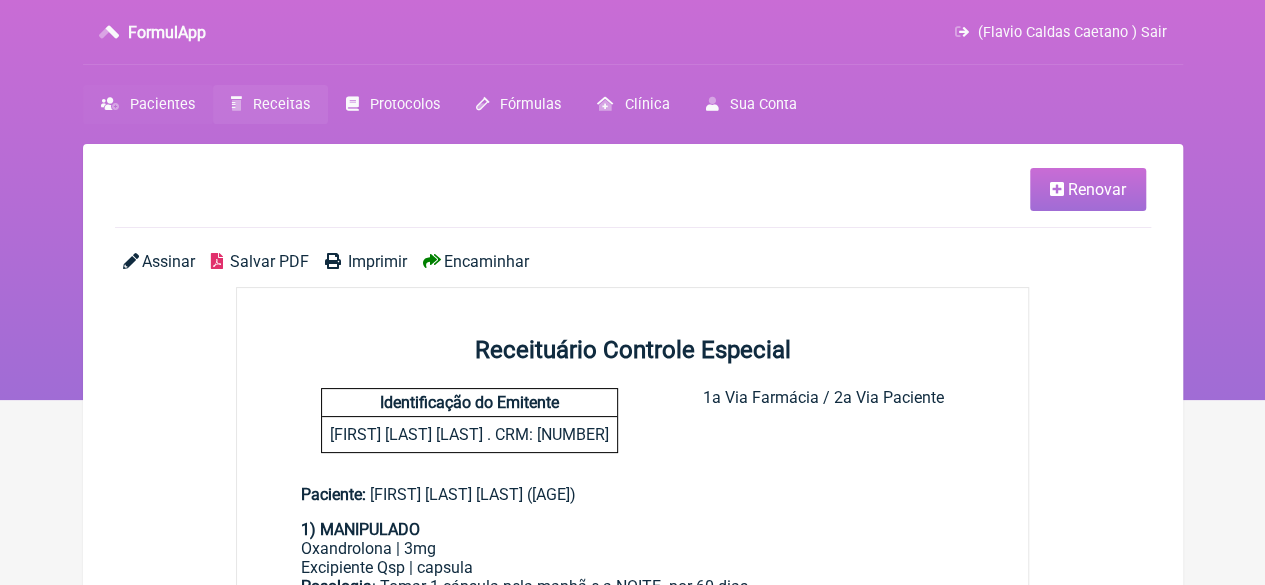 click on "Pacientes" at bounding box center (162, 104) 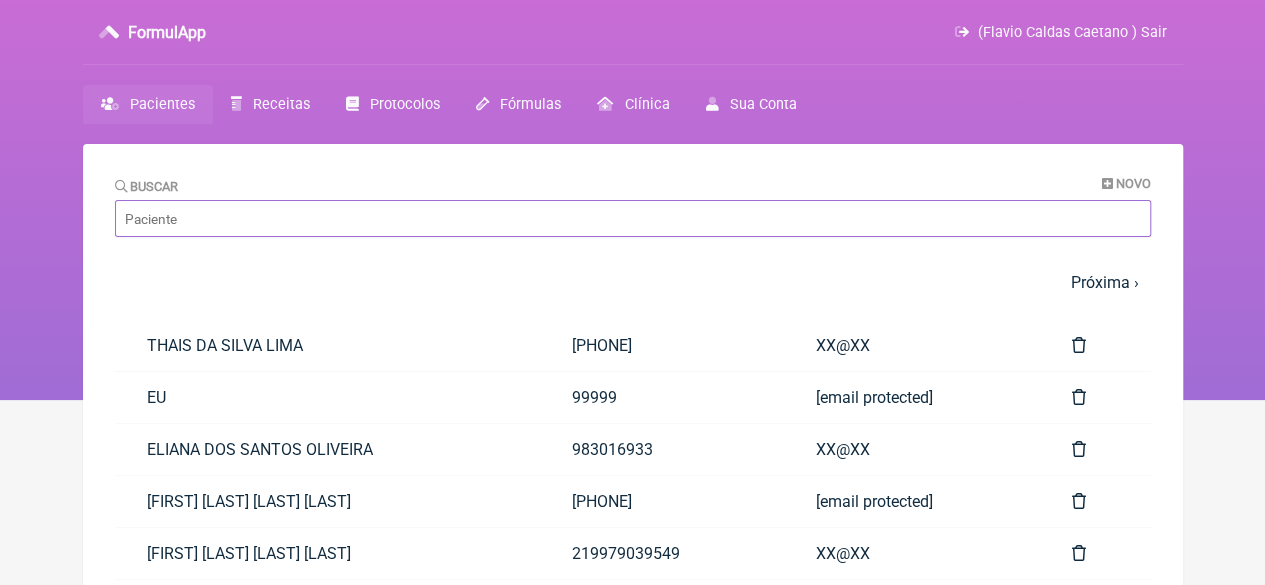 click on "Buscar" at bounding box center [633, 218] 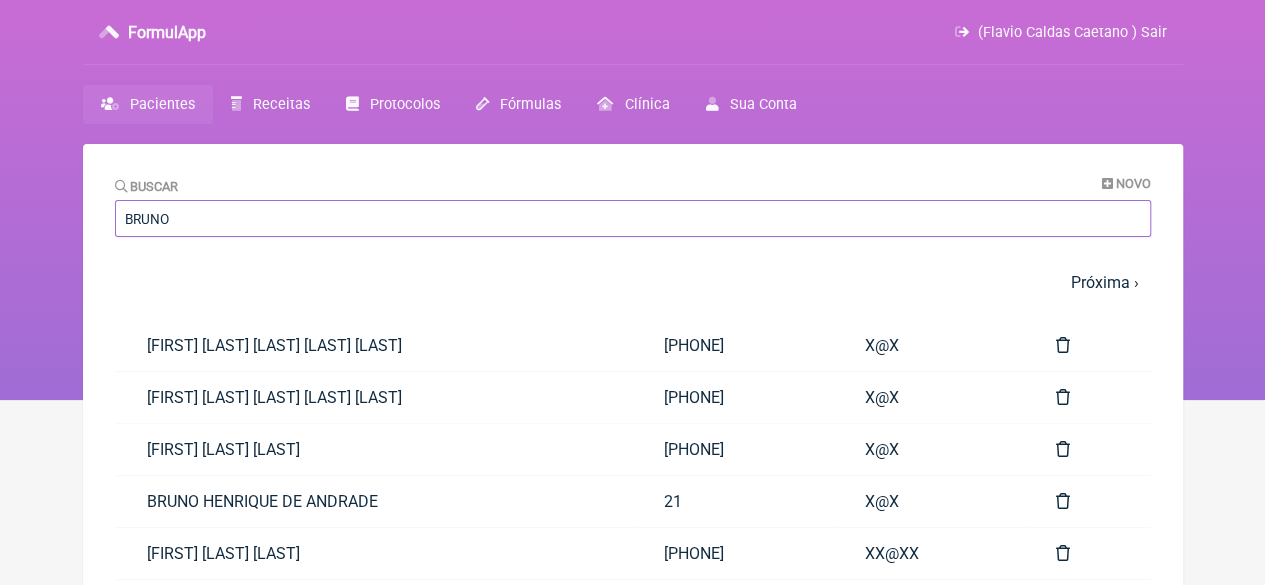 type on "BRUNO" 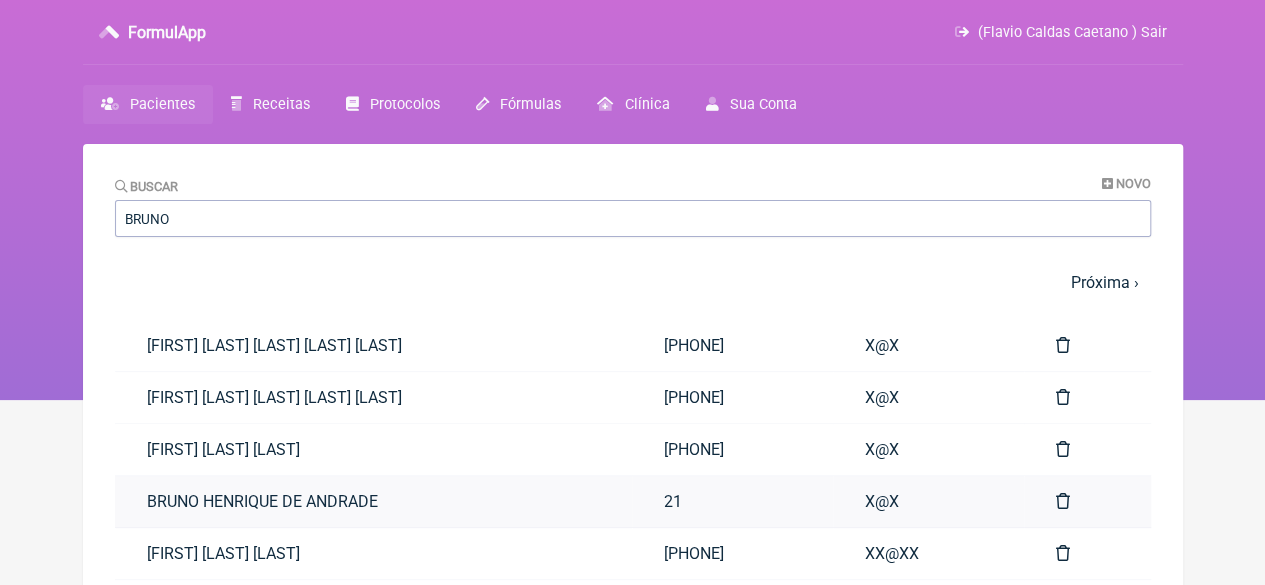click on "BRUNO HENRIQUE DE ANDRADE" at bounding box center (373, 501) 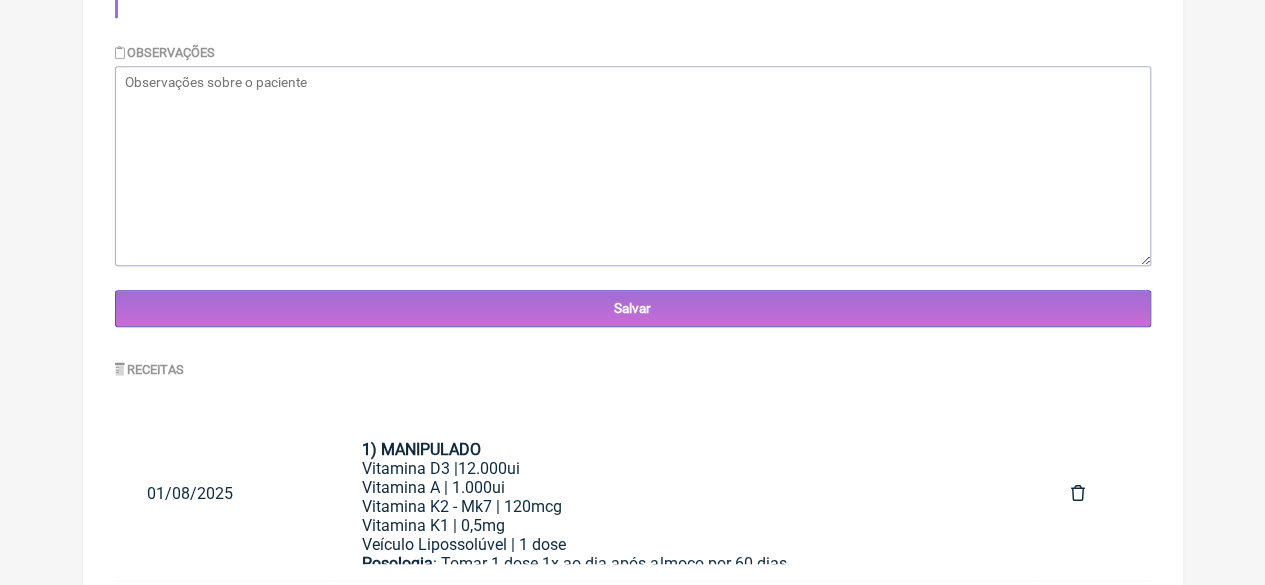 scroll, scrollTop: 708, scrollLeft: 0, axis: vertical 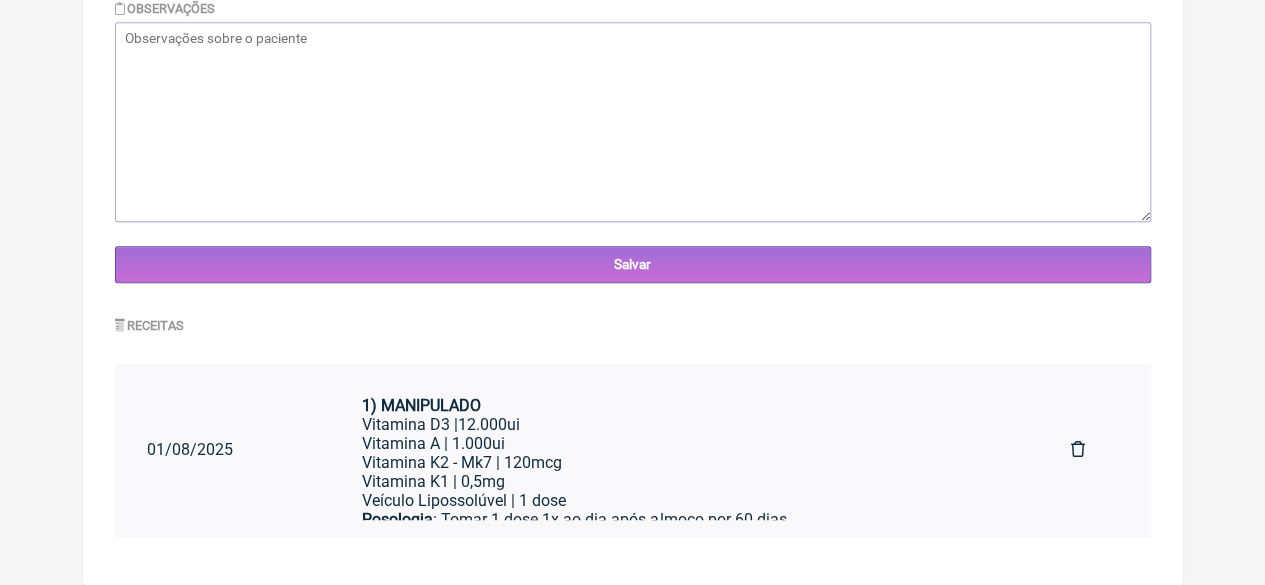 click on "Vitamina K1 | 0,5mg" at bounding box center (684, 481) 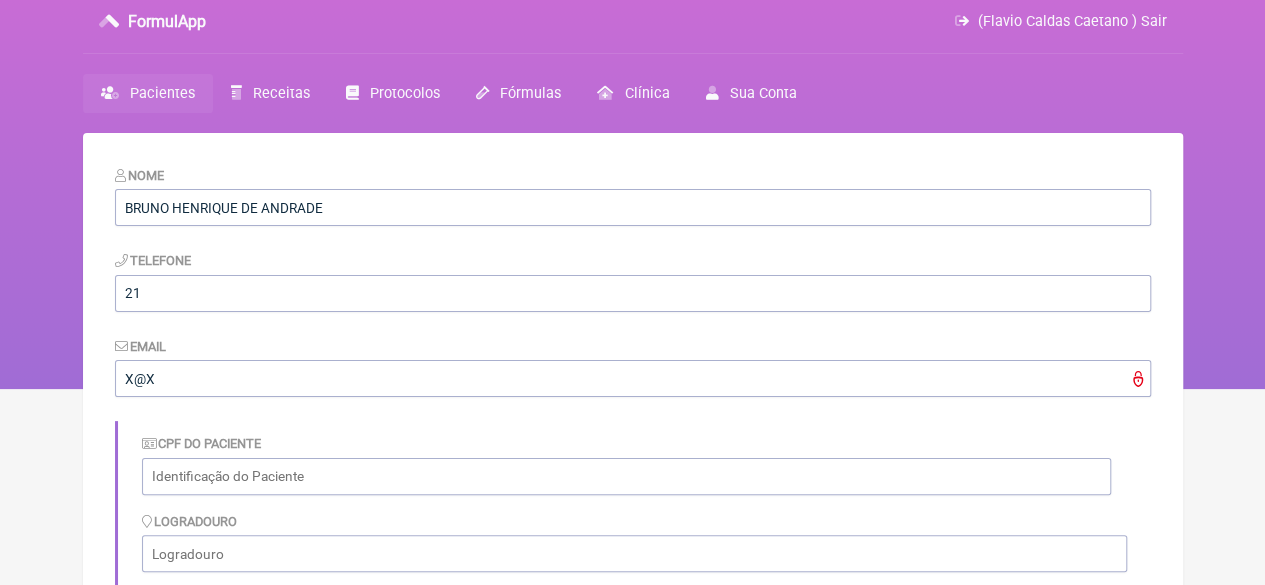scroll, scrollTop: 8, scrollLeft: 0, axis: vertical 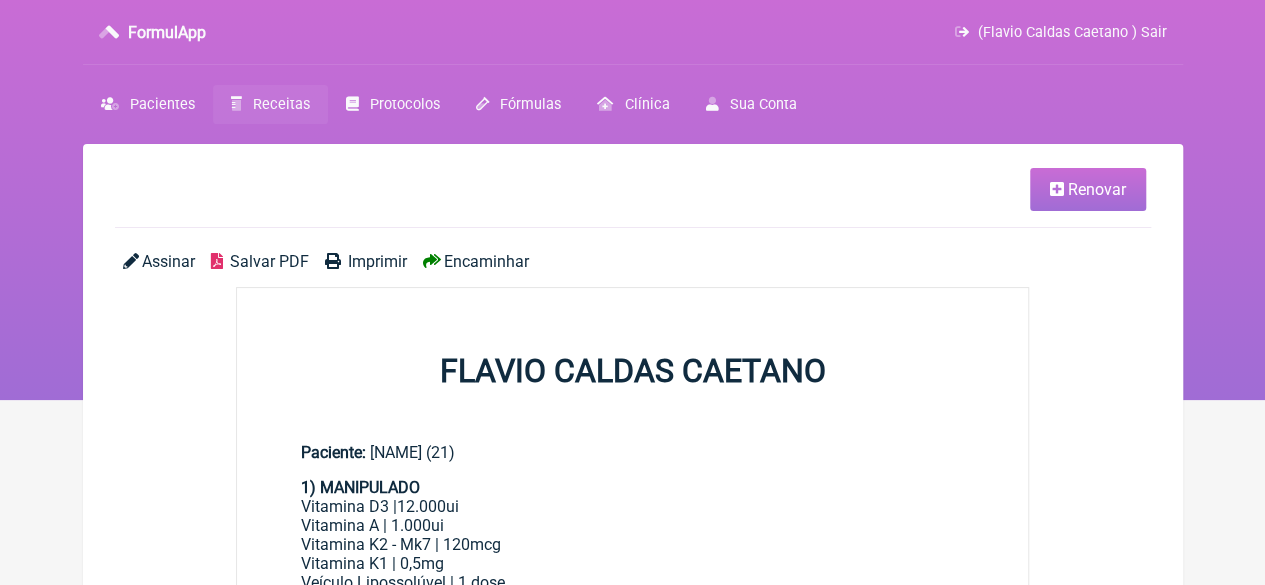 click on "Renovar" at bounding box center [1088, 189] 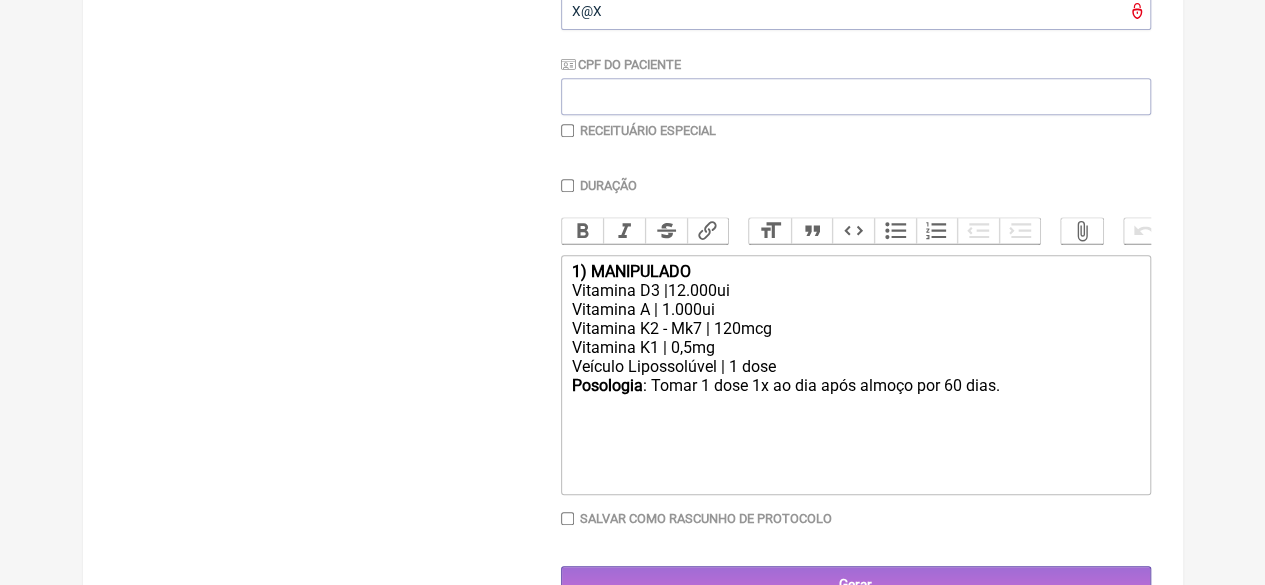 scroll, scrollTop: 510, scrollLeft: 0, axis: vertical 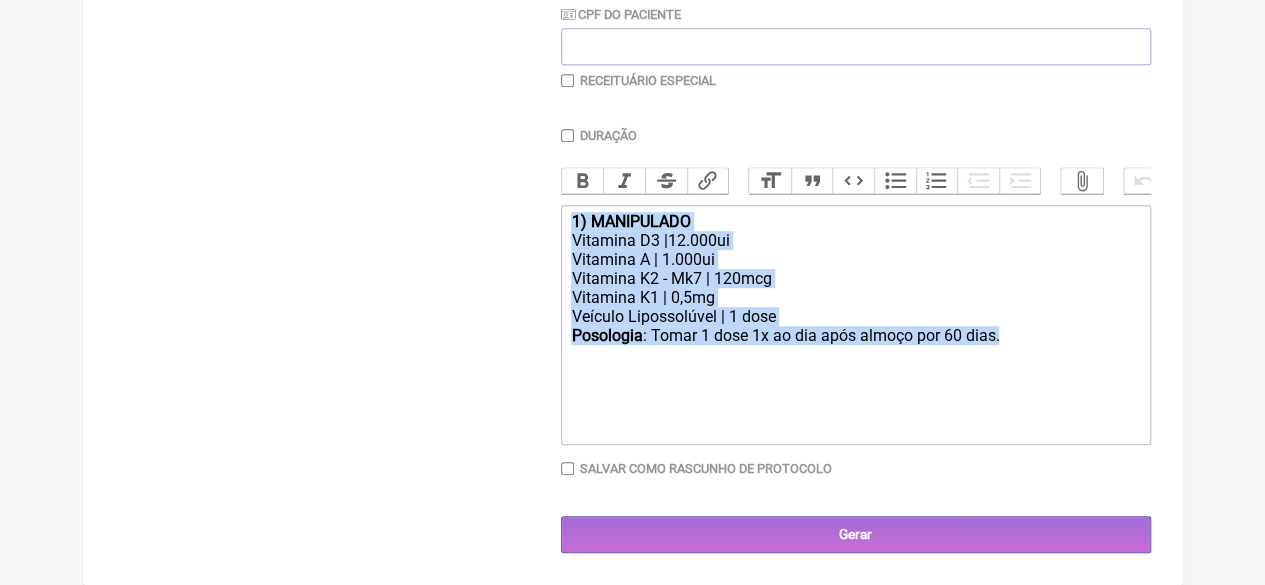 drag, startPoint x: 1007, startPoint y: 343, endPoint x: 566, endPoint y: 211, distance: 460.3314 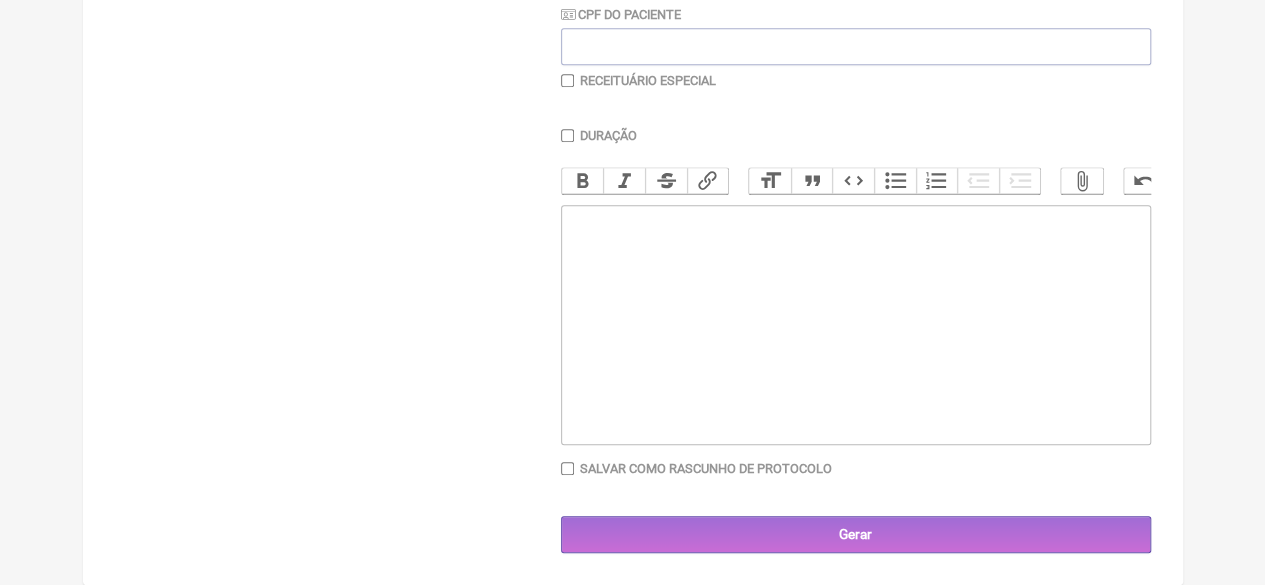 type on "<div><br><br></div>" 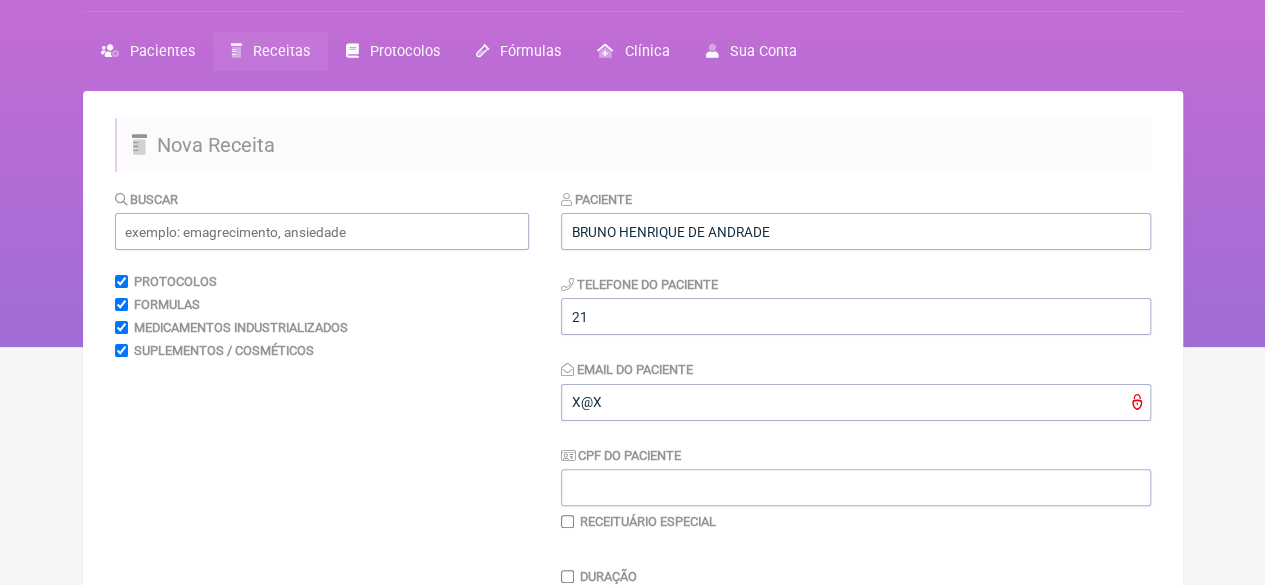 scroll, scrollTop: 10, scrollLeft: 0, axis: vertical 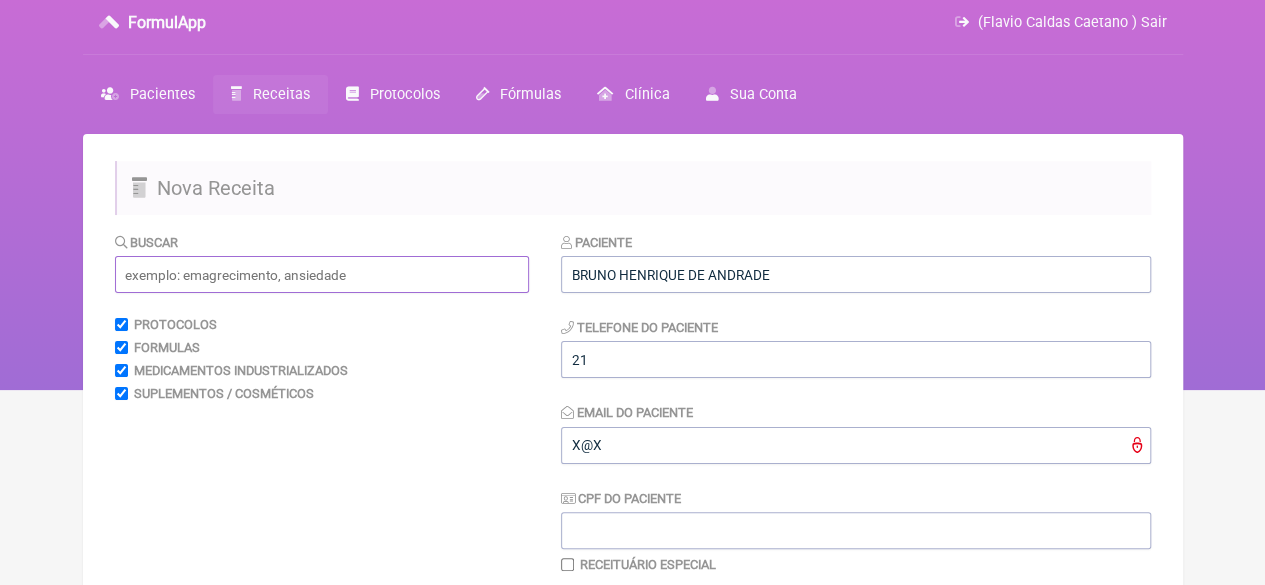 click at bounding box center [322, 274] 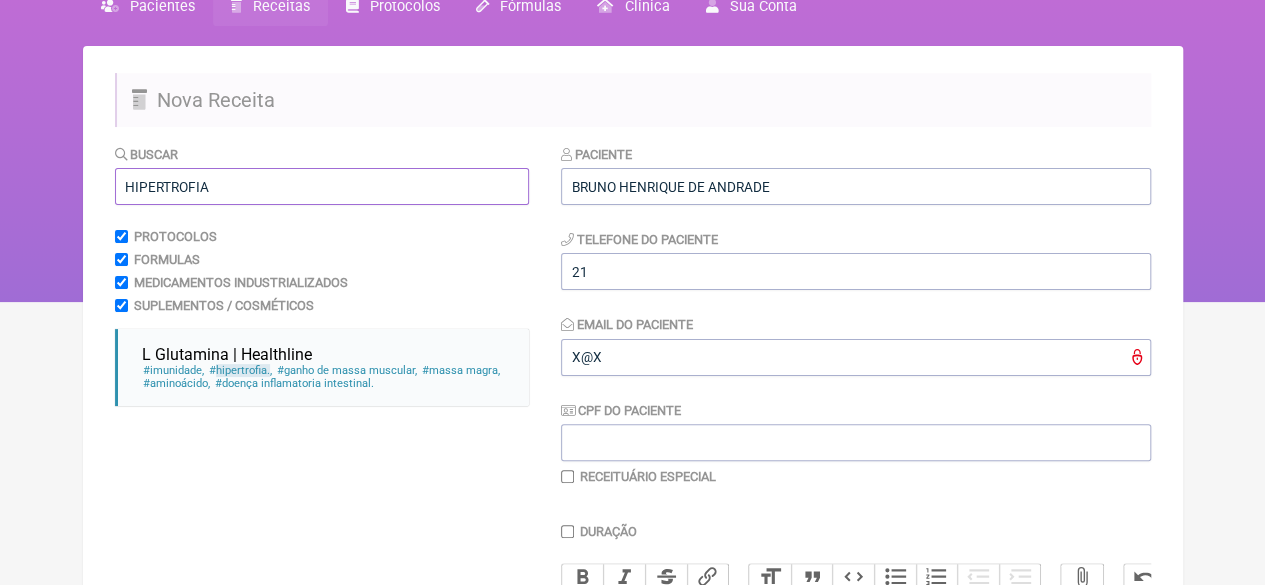 scroll, scrollTop: 210, scrollLeft: 0, axis: vertical 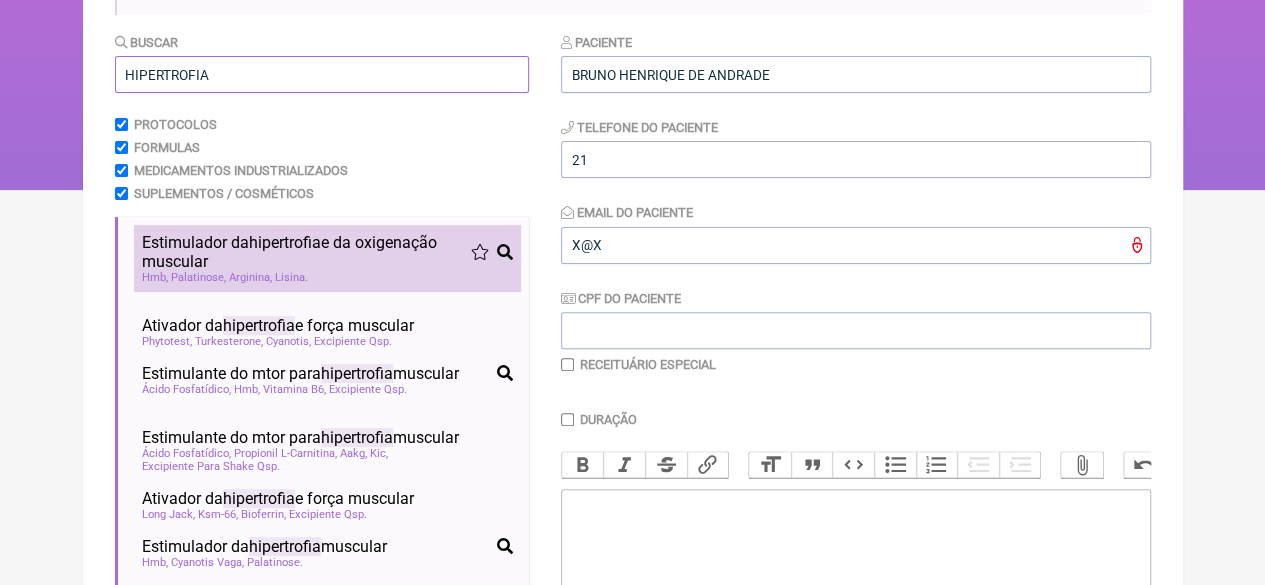 type on "HIPERTROFIA" 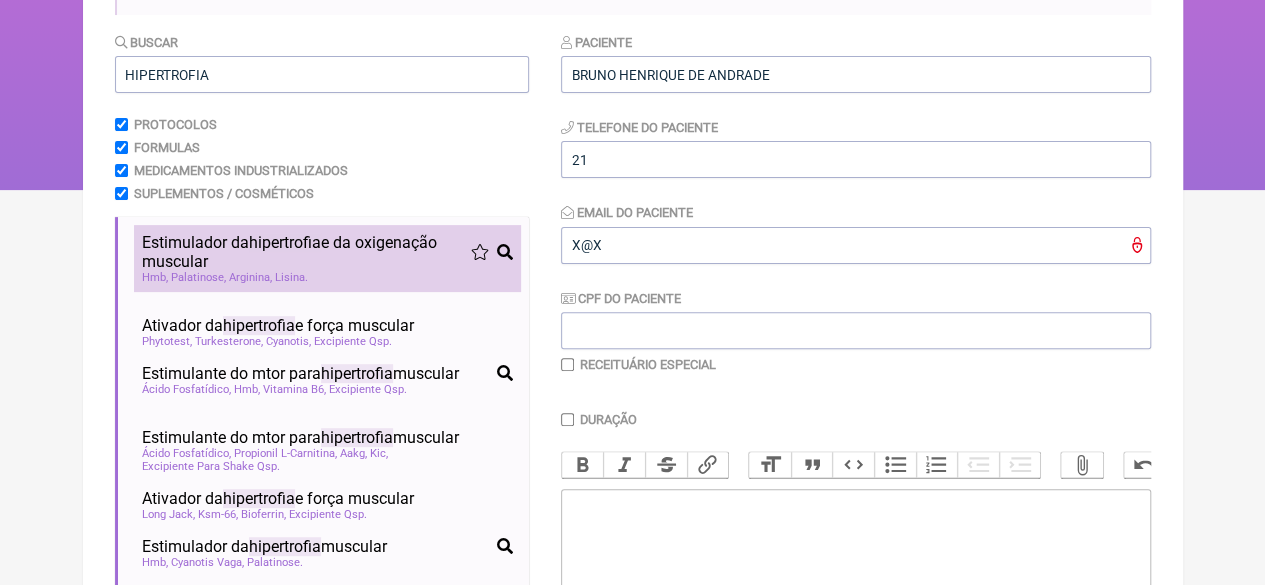 click on "Estimulador da  hipertrofia  e da oxigenação muscular" at bounding box center (306, 252) 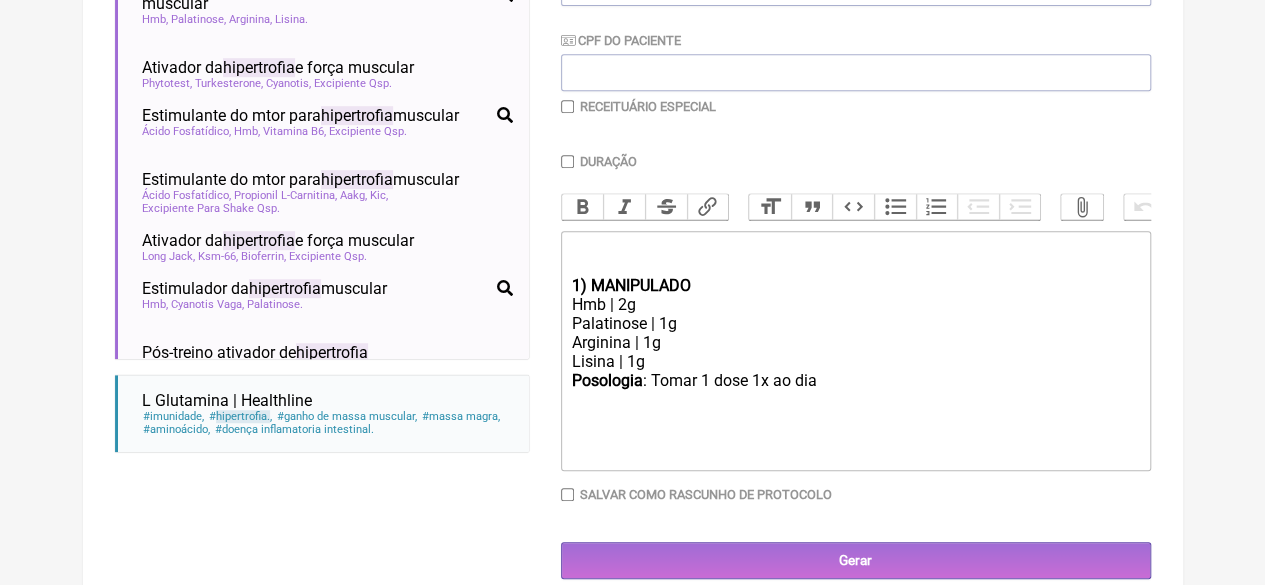 scroll, scrollTop: 510, scrollLeft: 0, axis: vertical 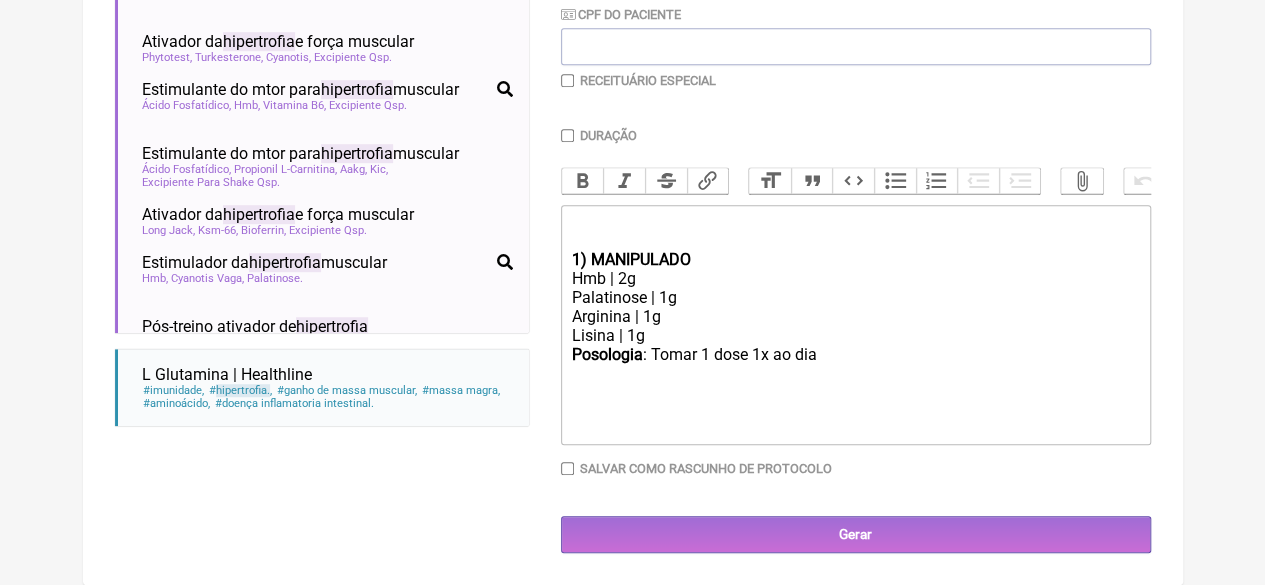 click on "Duração" at bounding box center [567, 135] 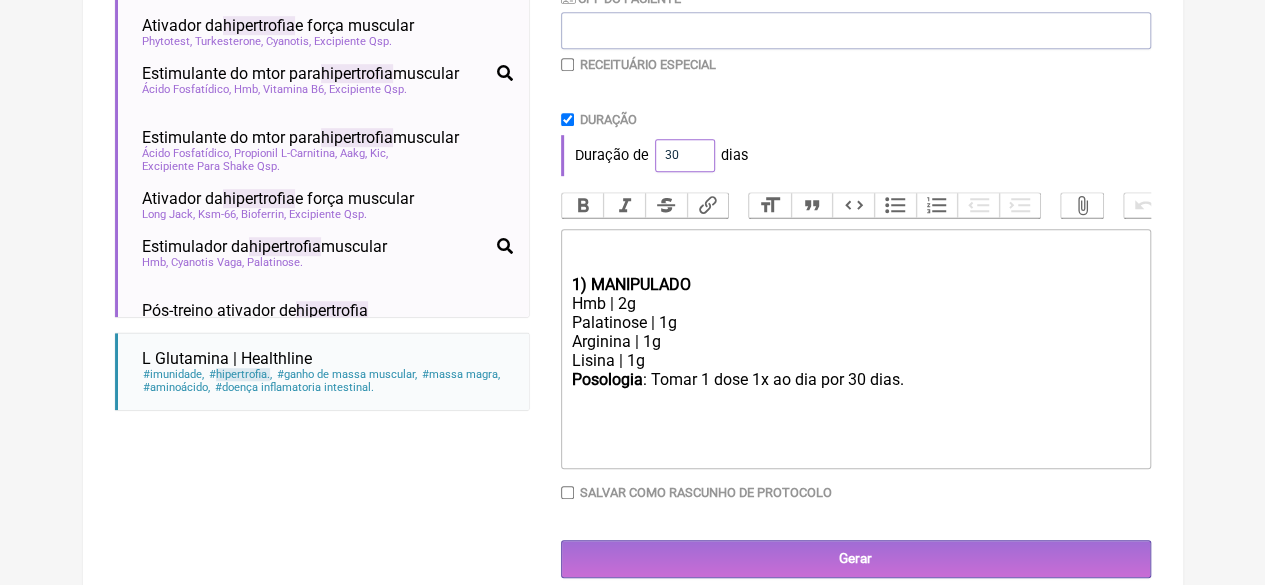 drag, startPoint x: 676, startPoint y: 152, endPoint x: 632, endPoint y: 167, distance: 46.486557 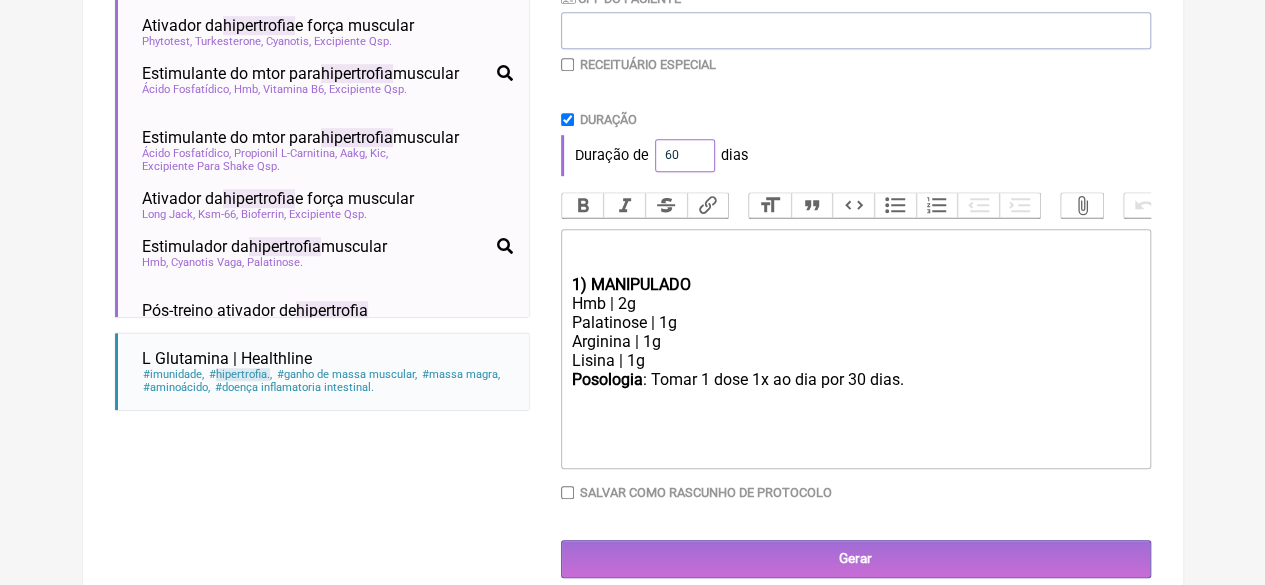 type on "60" 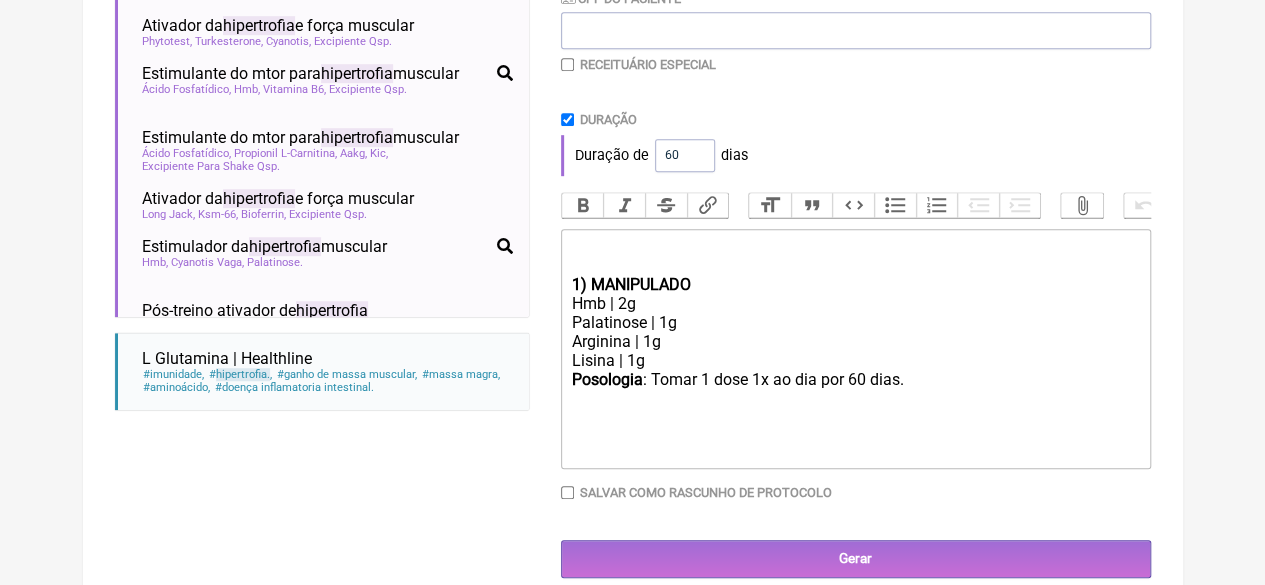 drag, startPoint x: 626, startPoint y: 318, endPoint x: 612, endPoint y: 317, distance: 14.035668 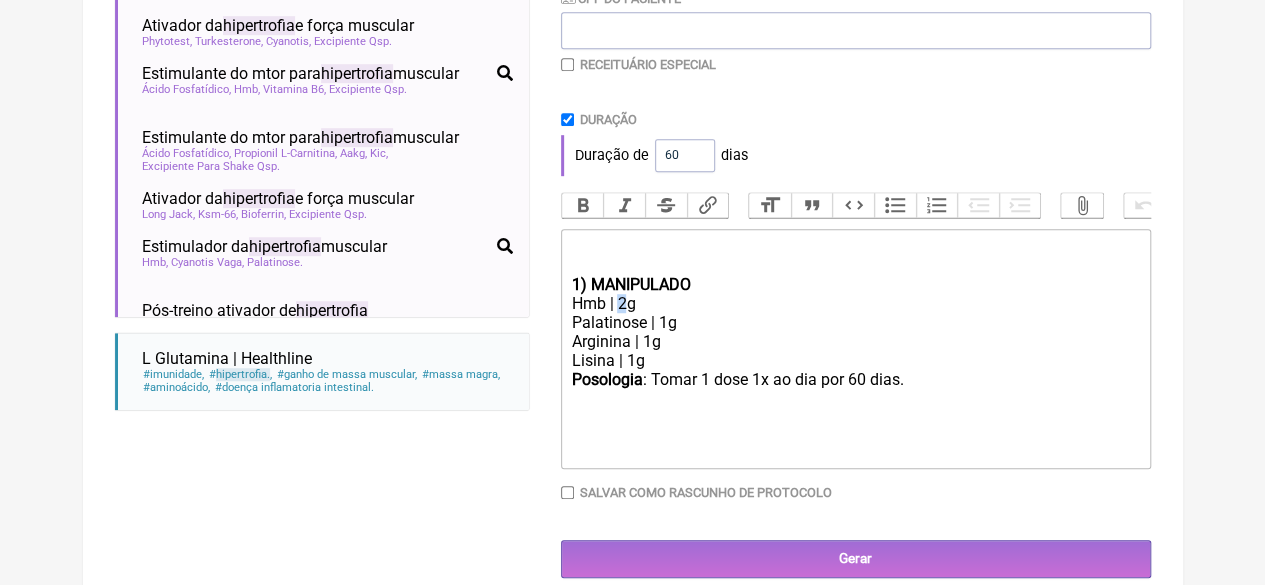 click on "Hmb | 2g" 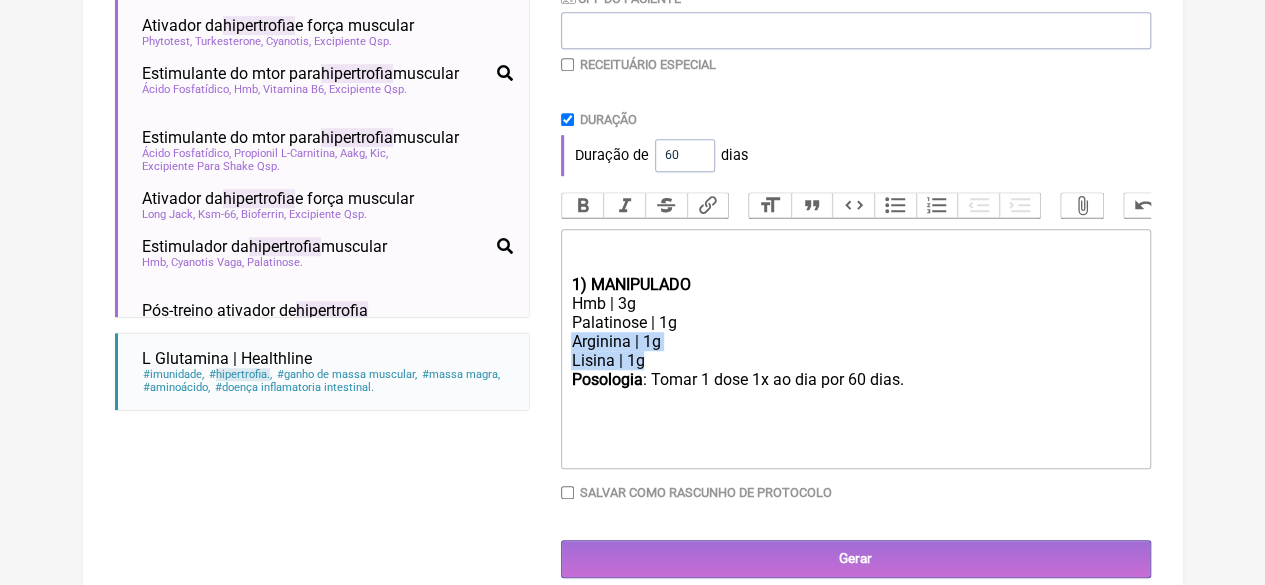 drag, startPoint x: 654, startPoint y: 380, endPoint x: 561, endPoint y: 363, distance: 94.54099 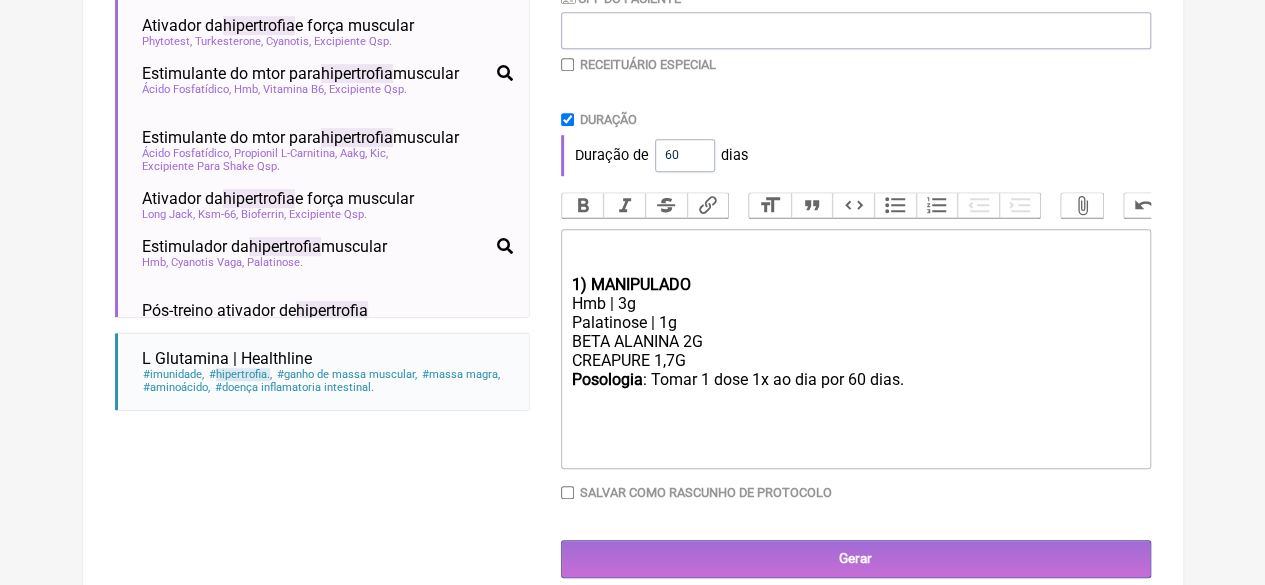 drag, startPoint x: 736, startPoint y: 377, endPoint x: 556, endPoint y: 377, distance: 180 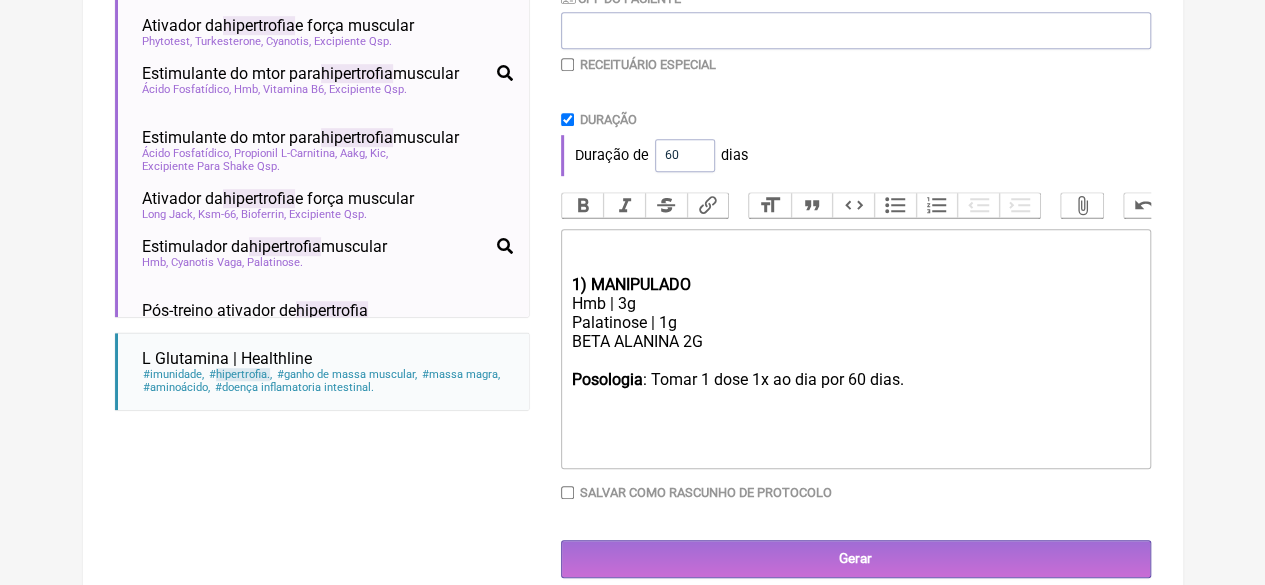 click on "Posologia : Tomar 1 dose 1x ao dia por 60 dias." 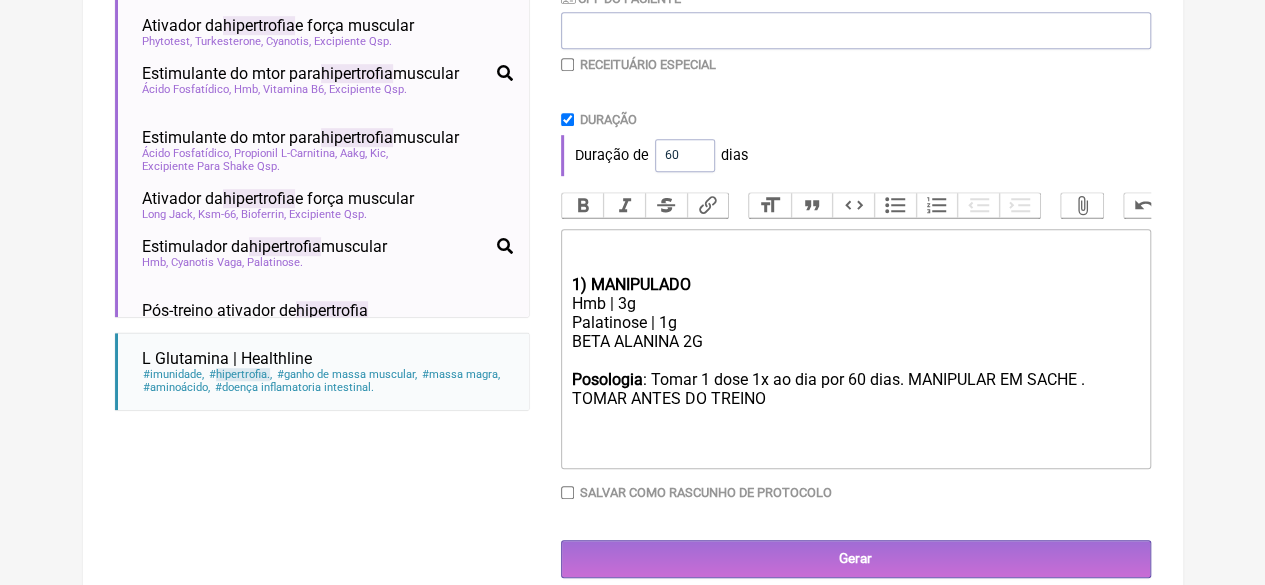 type on "1) MANIPULADO
Hmb | 3g
Palatinose | 1g
BETA ALANINA 2G&nbsp;
Posologia: Tomar 1 dose 1x ao dia por 60 dias. MANIPULAR EM SACHE . TOMAR ANTES DO TREINO&nbsp;" 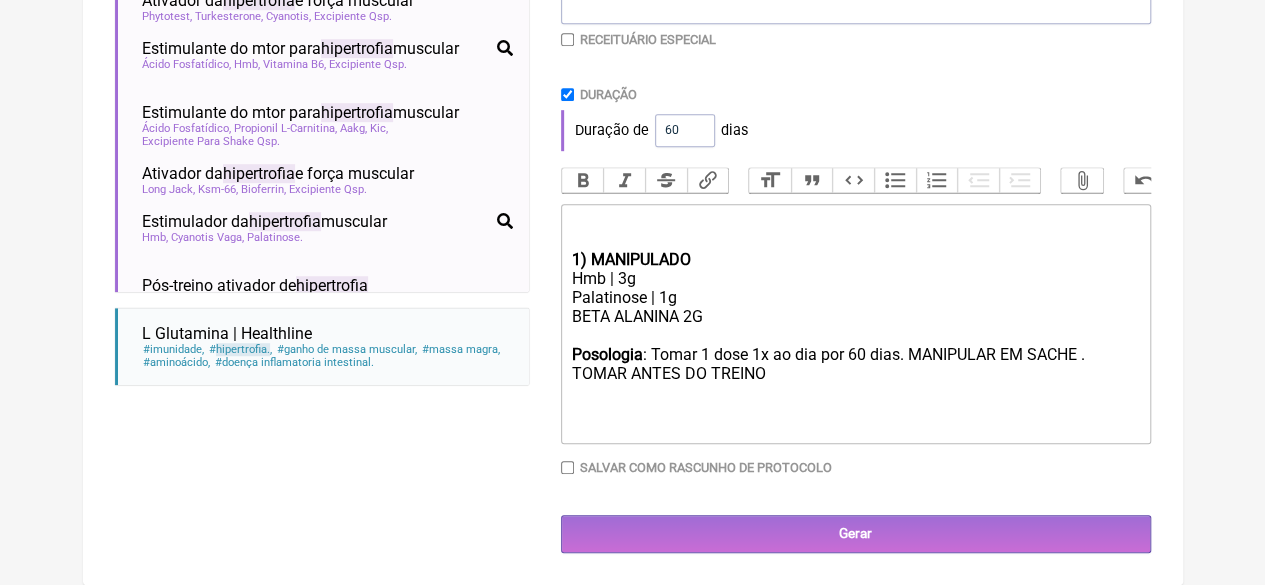 scroll, scrollTop: 551, scrollLeft: 0, axis: vertical 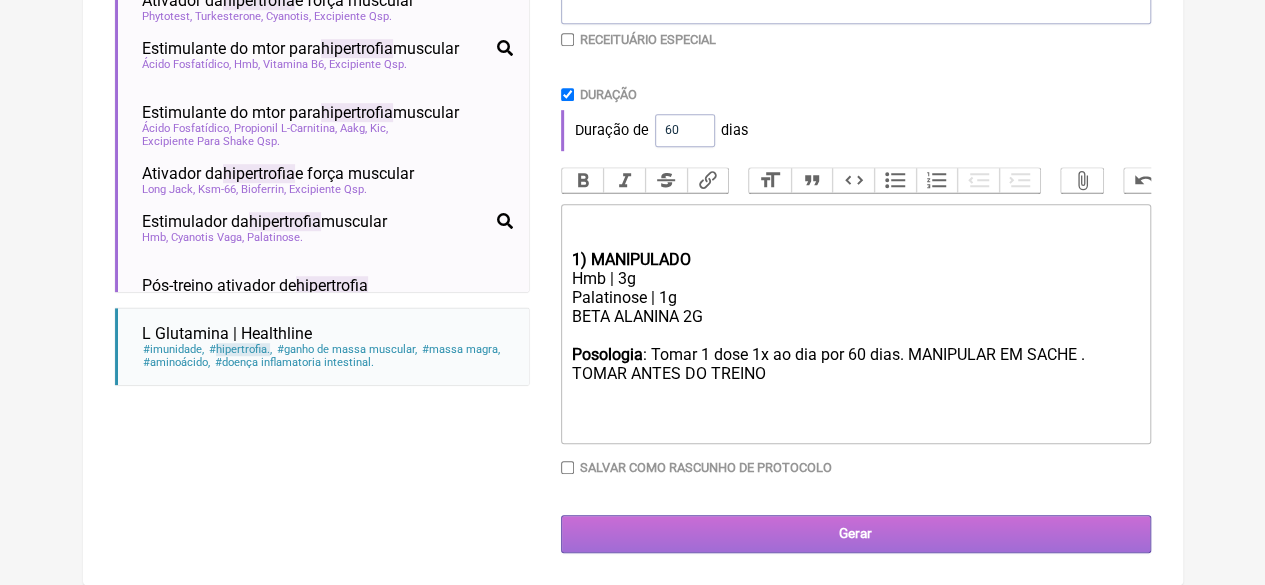 click on "Gerar" at bounding box center [856, 533] 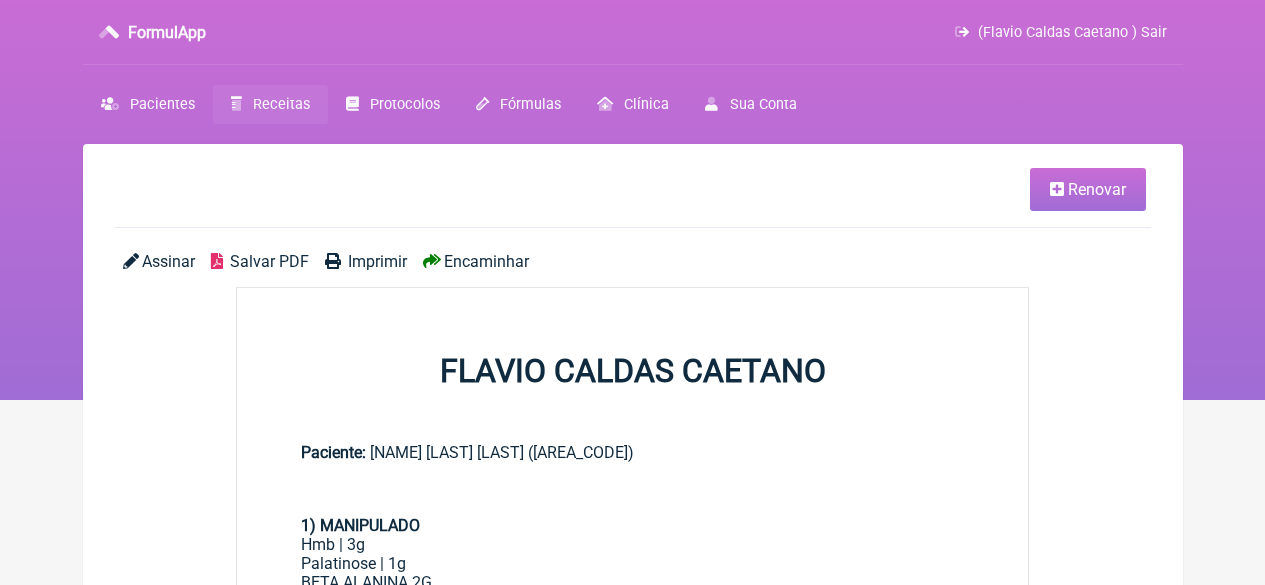 scroll, scrollTop: 0, scrollLeft: 0, axis: both 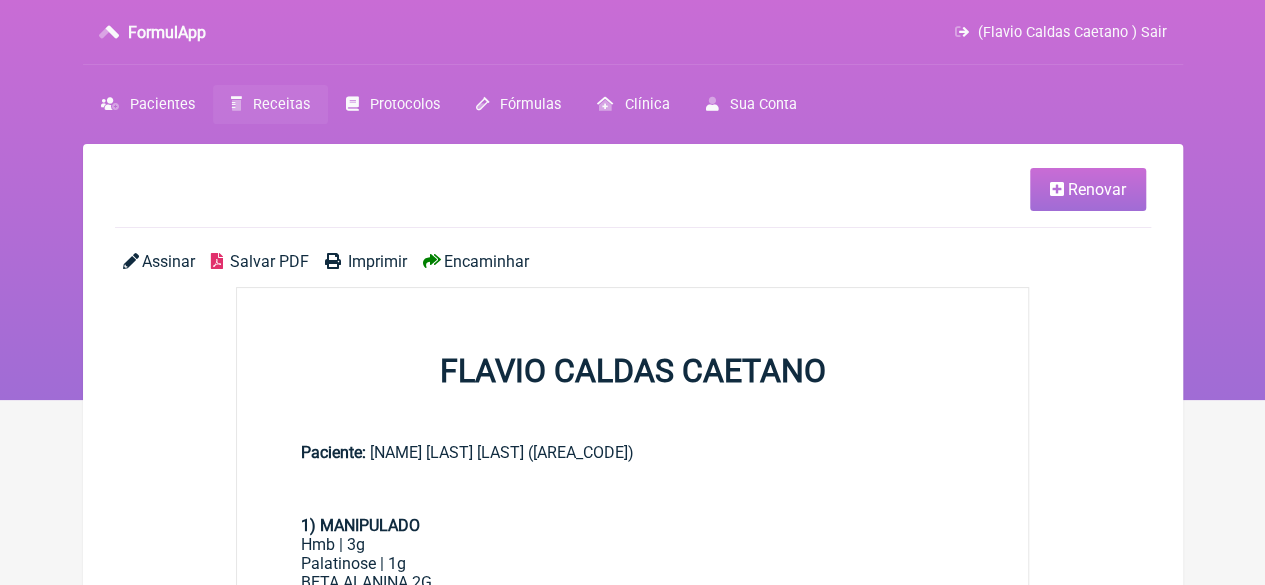 click on "Imprimir" at bounding box center (377, 261) 